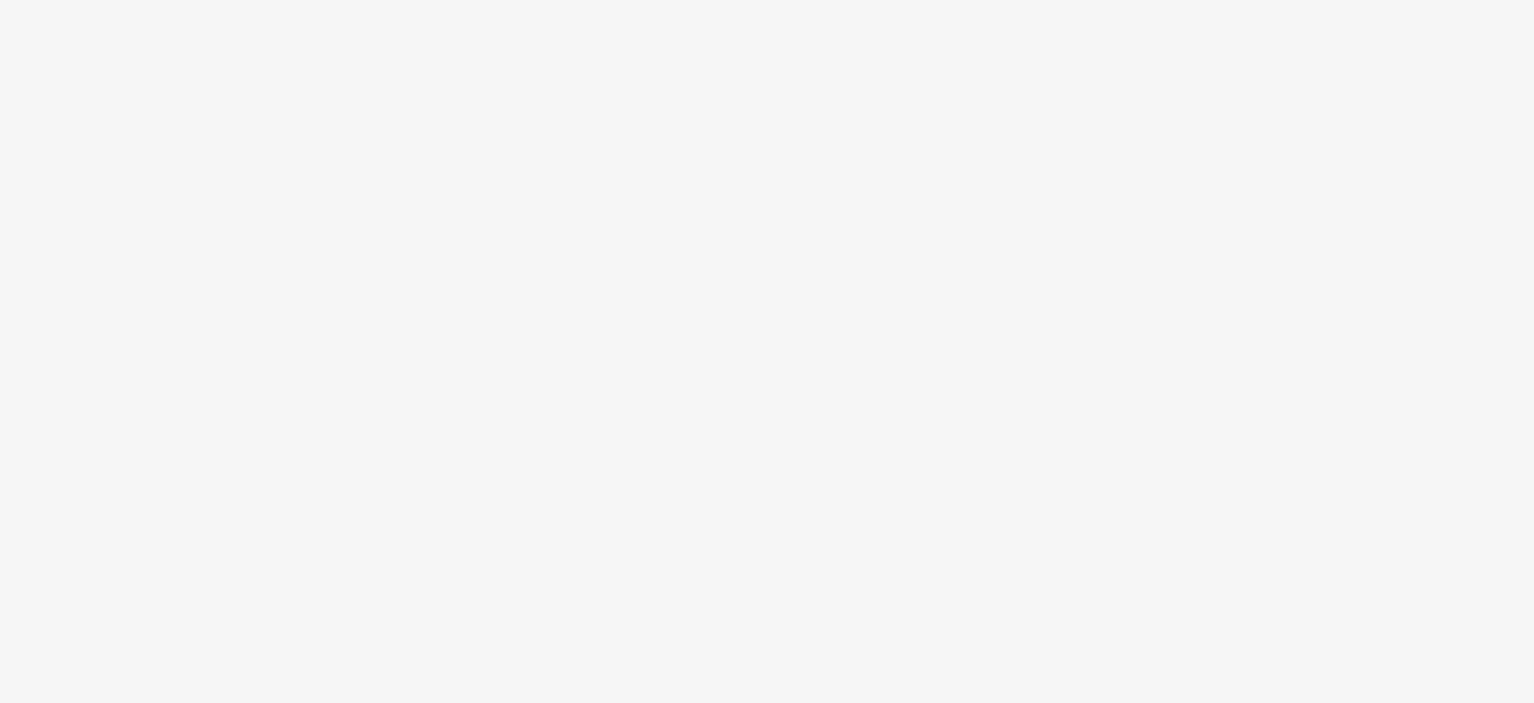scroll, scrollTop: 0, scrollLeft: 0, axis: both 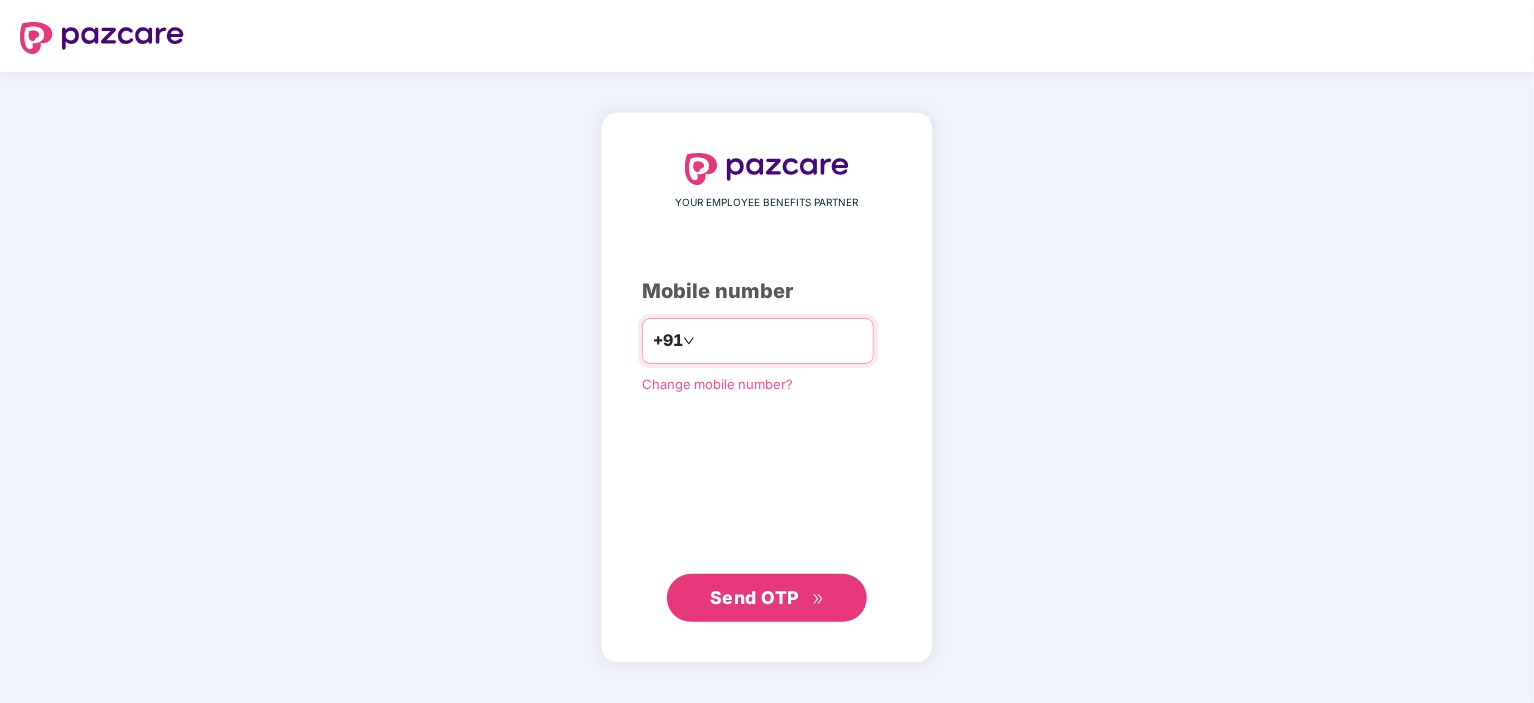 type on "**********" 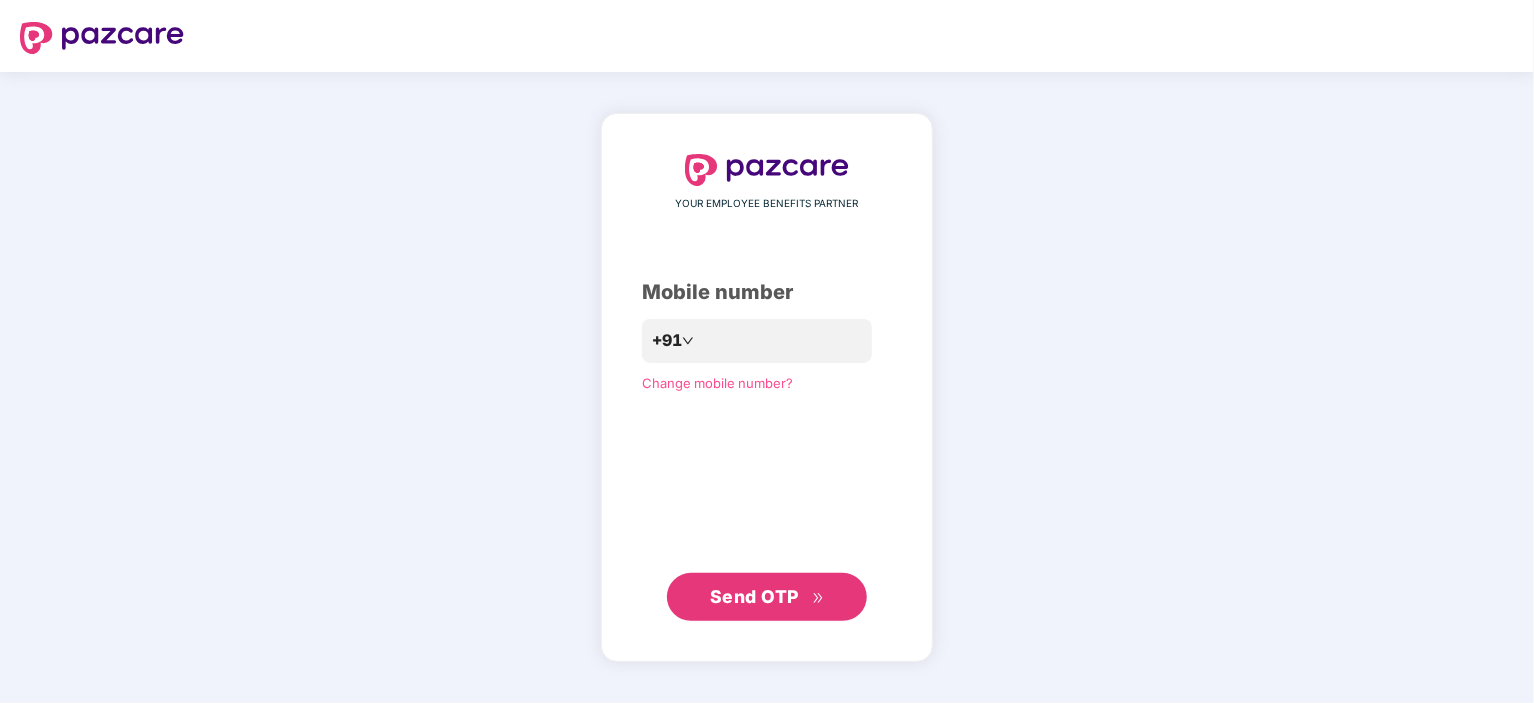 click on "Send OTP" at bounding box center [767, 597] 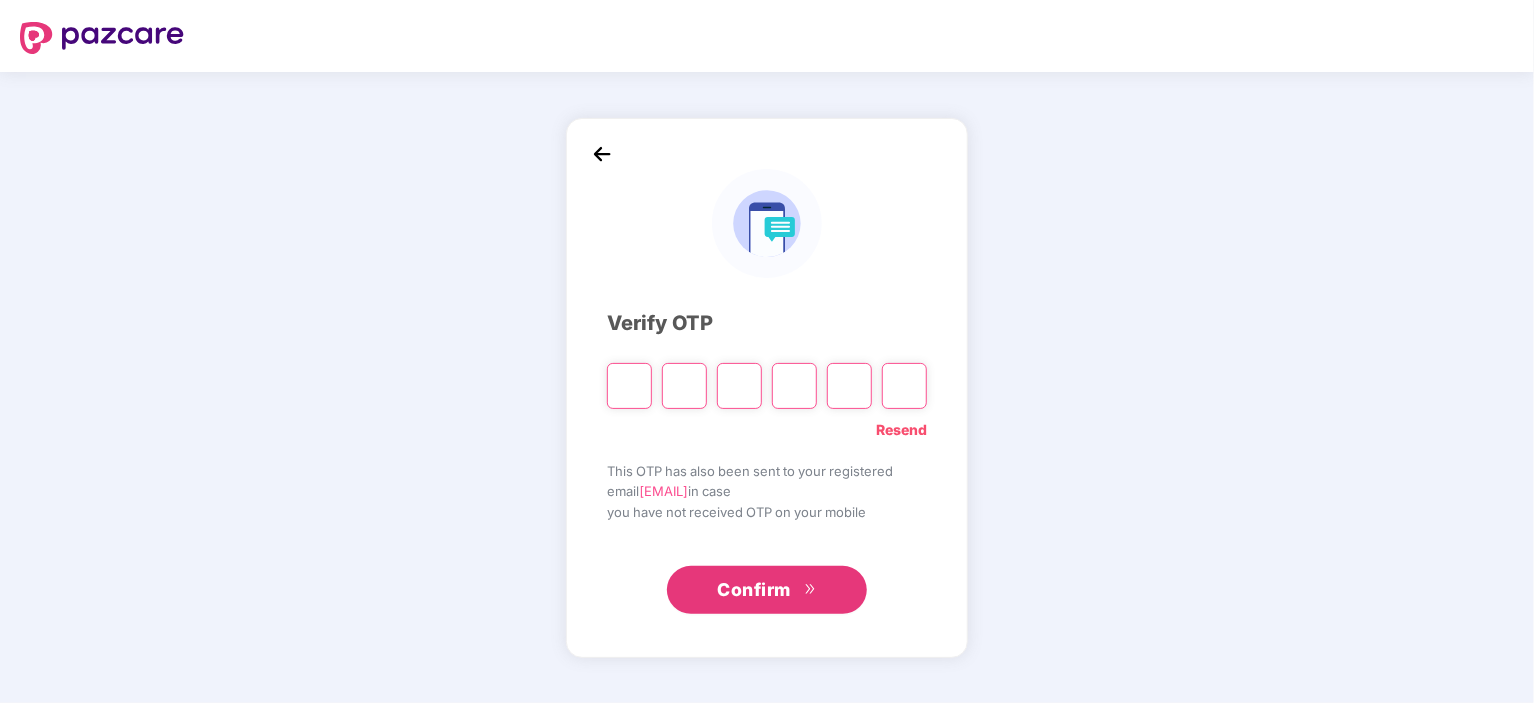 type on "*" 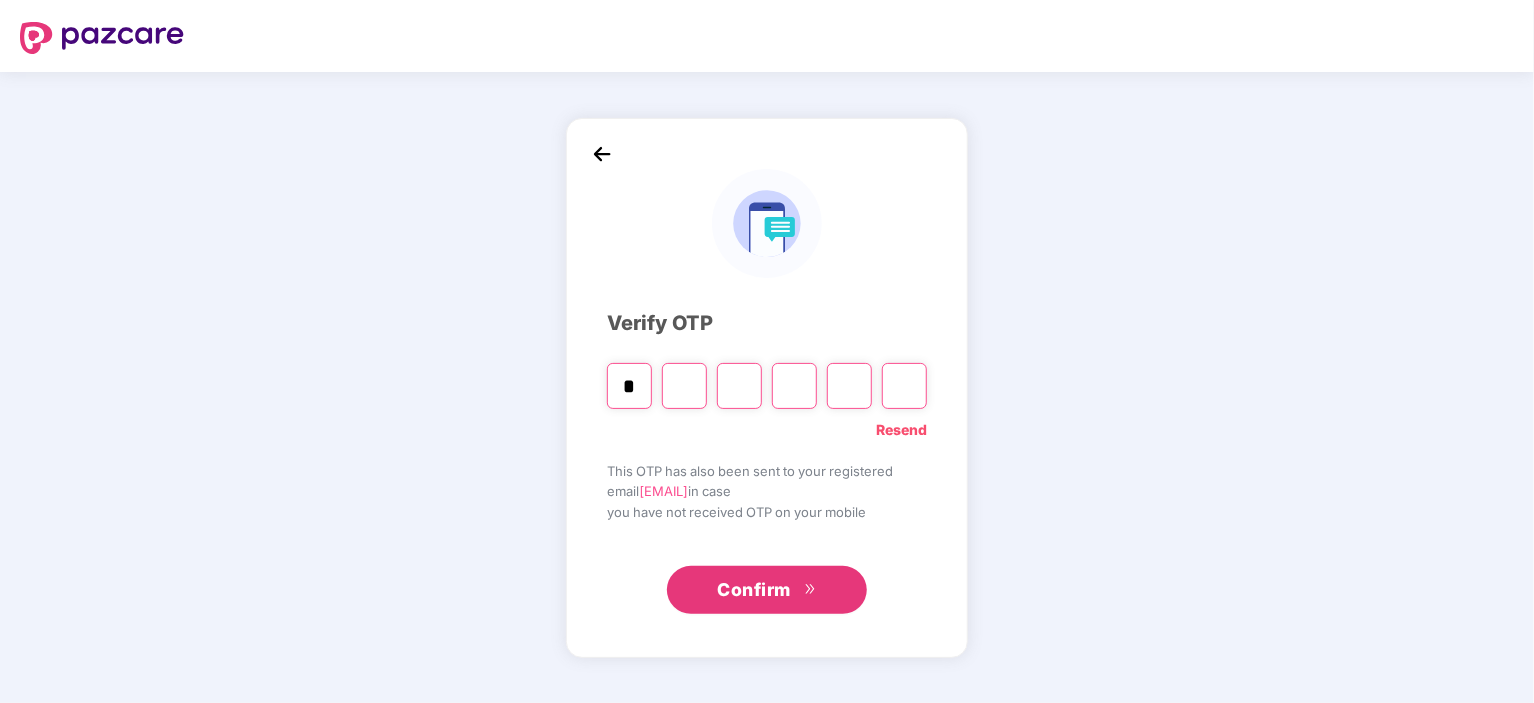 type on "*" 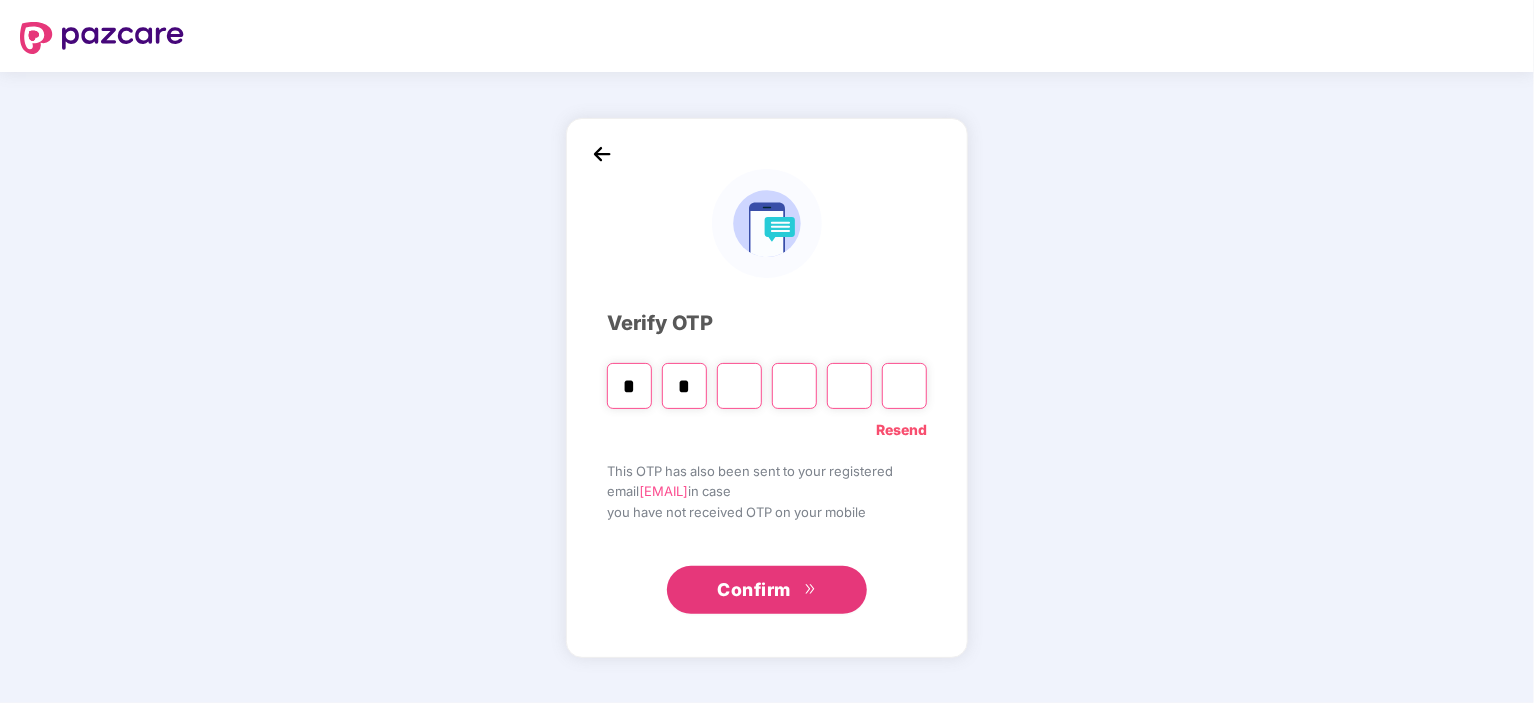 type on "*" 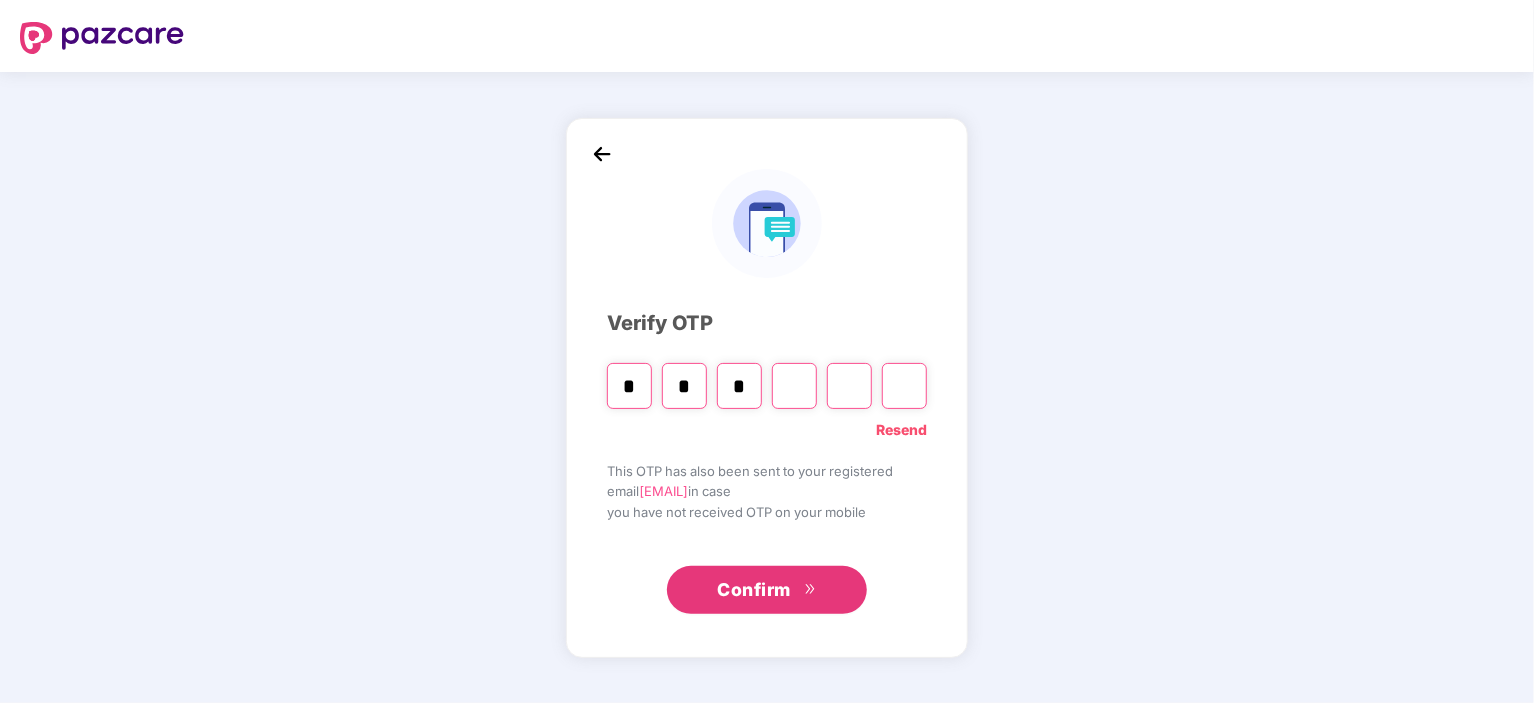 type on "*" 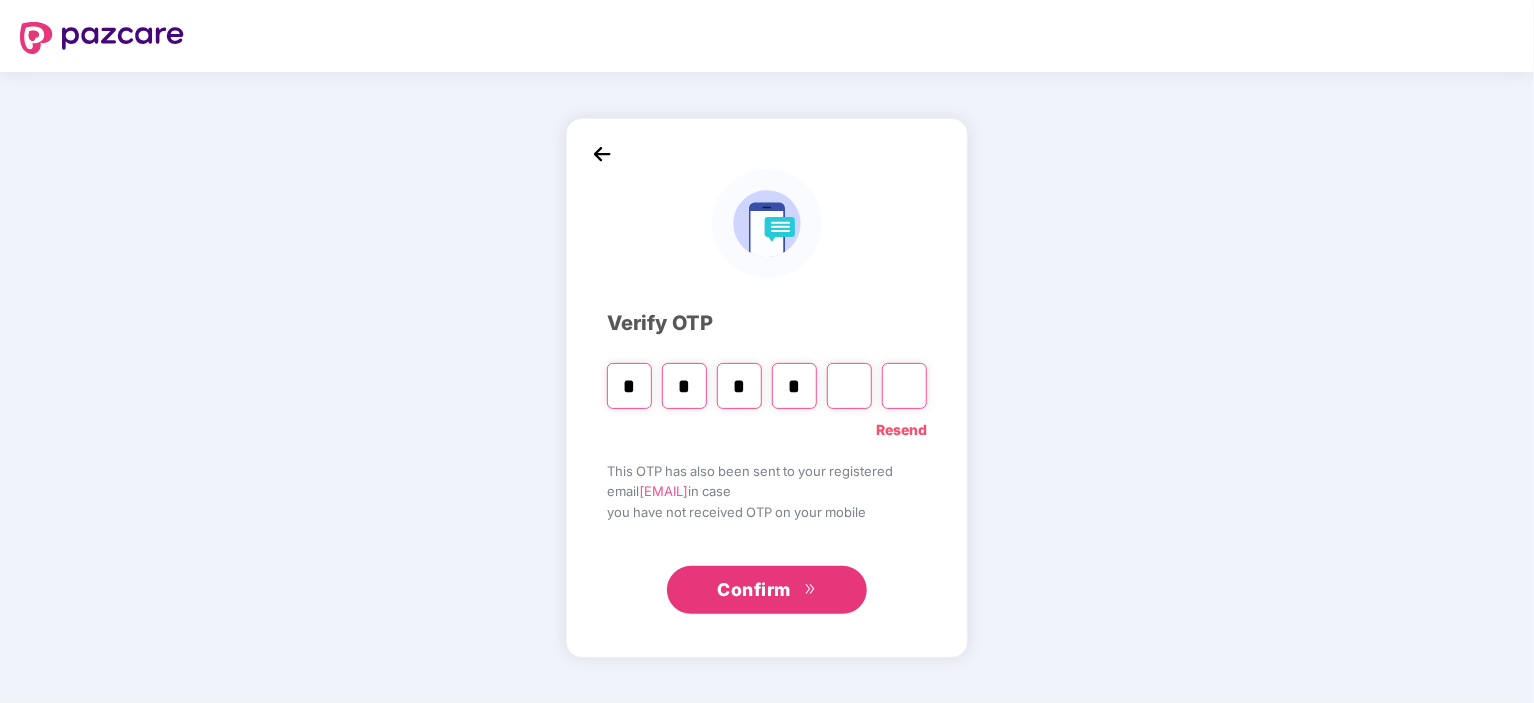 type on "*" 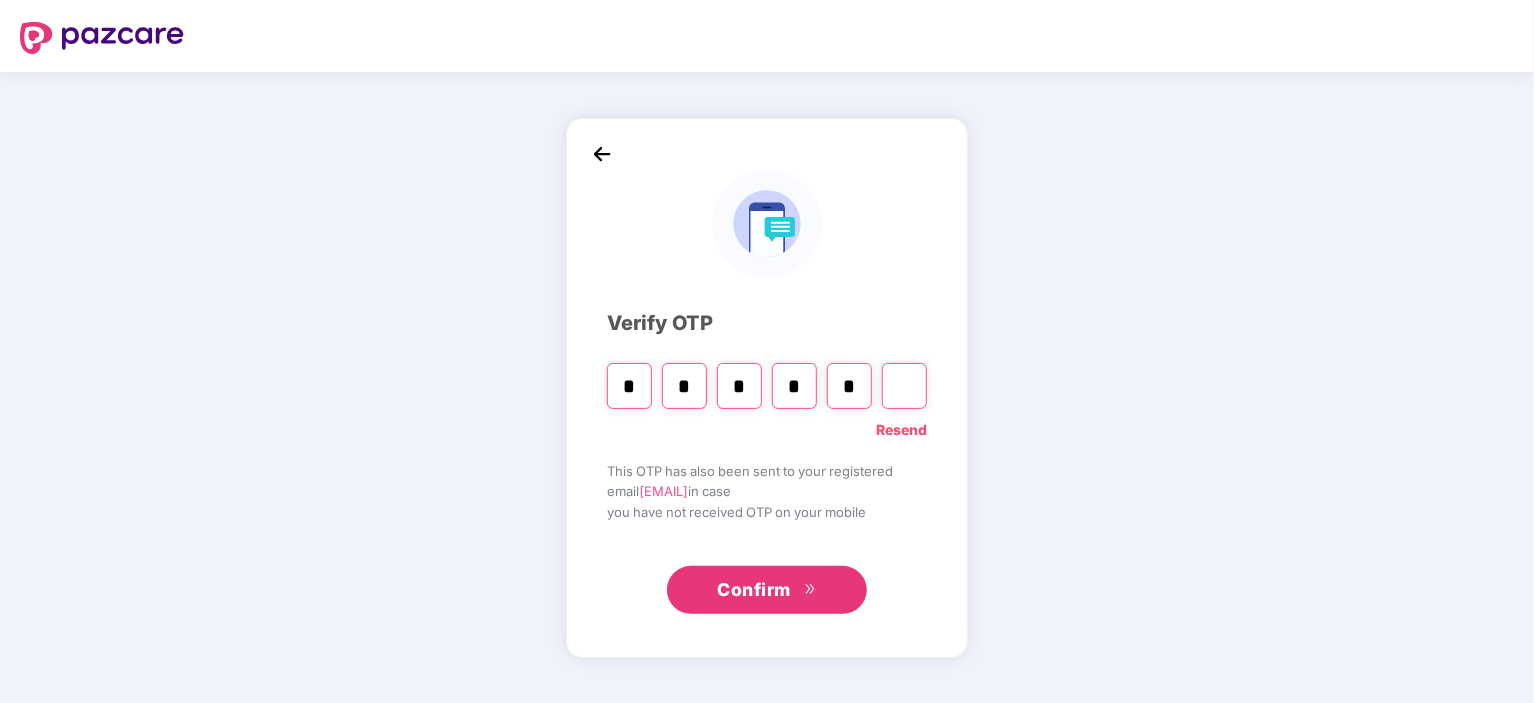 type on "*" 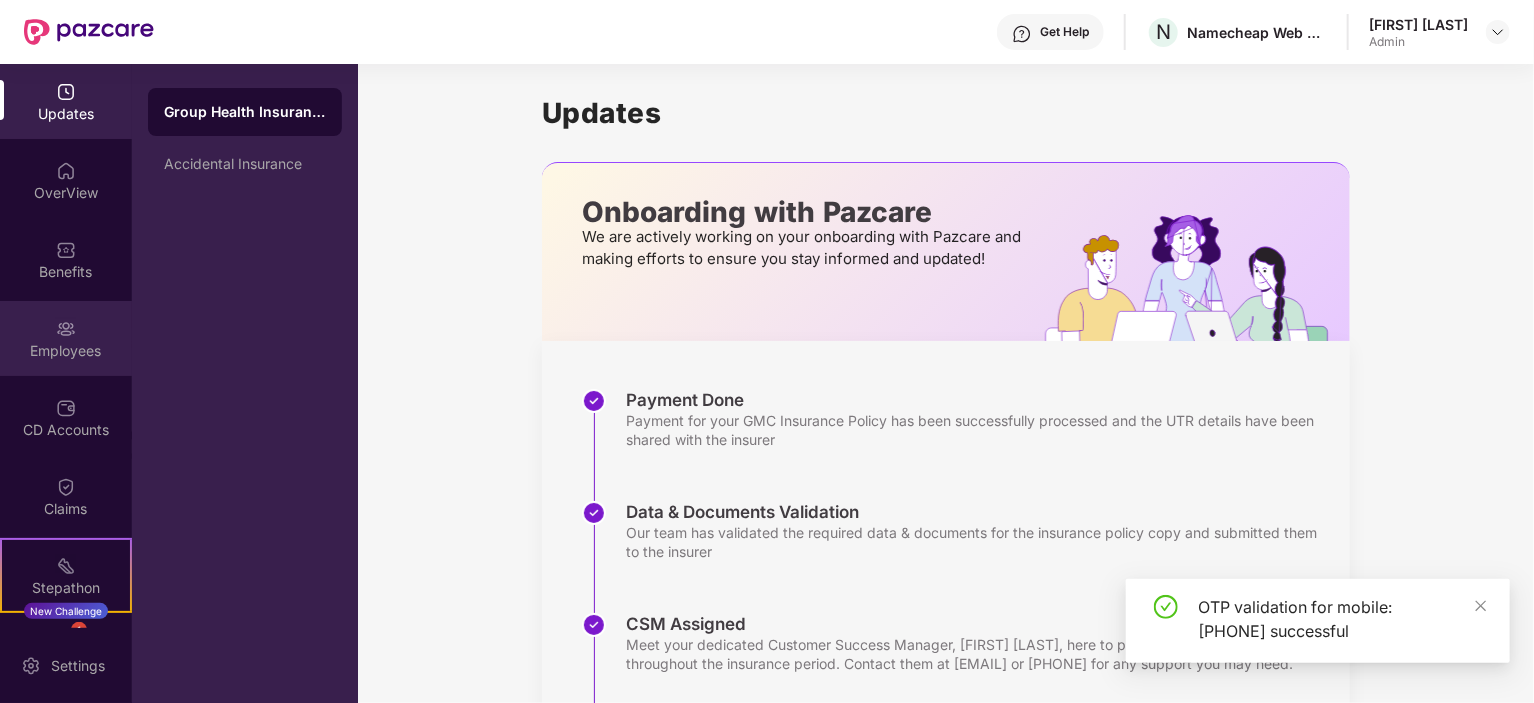 click on "Employees" at bounding box center [66, 351] 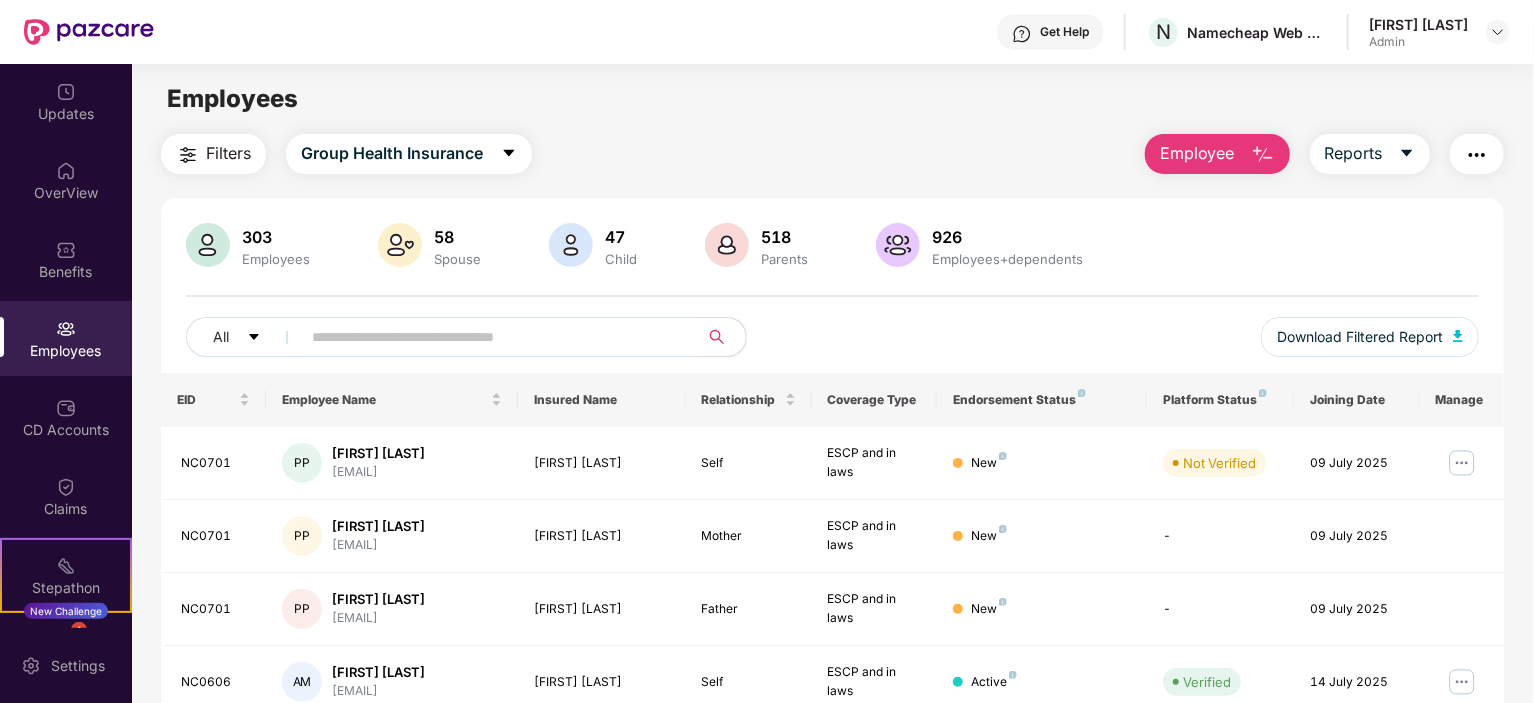 click at bounding box center (491, 337) 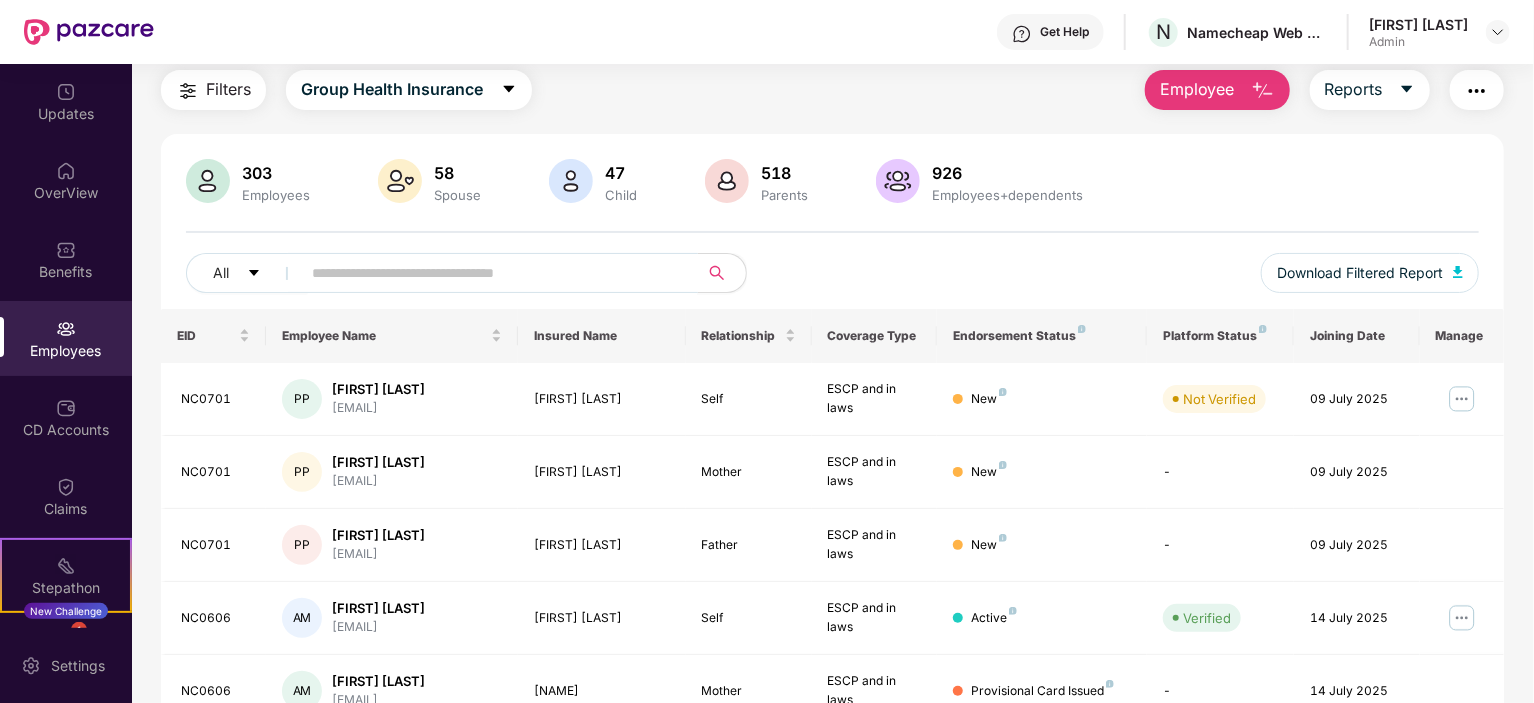 scroll, scrollTop: 72, scrollLeft: 0, axis: vertical 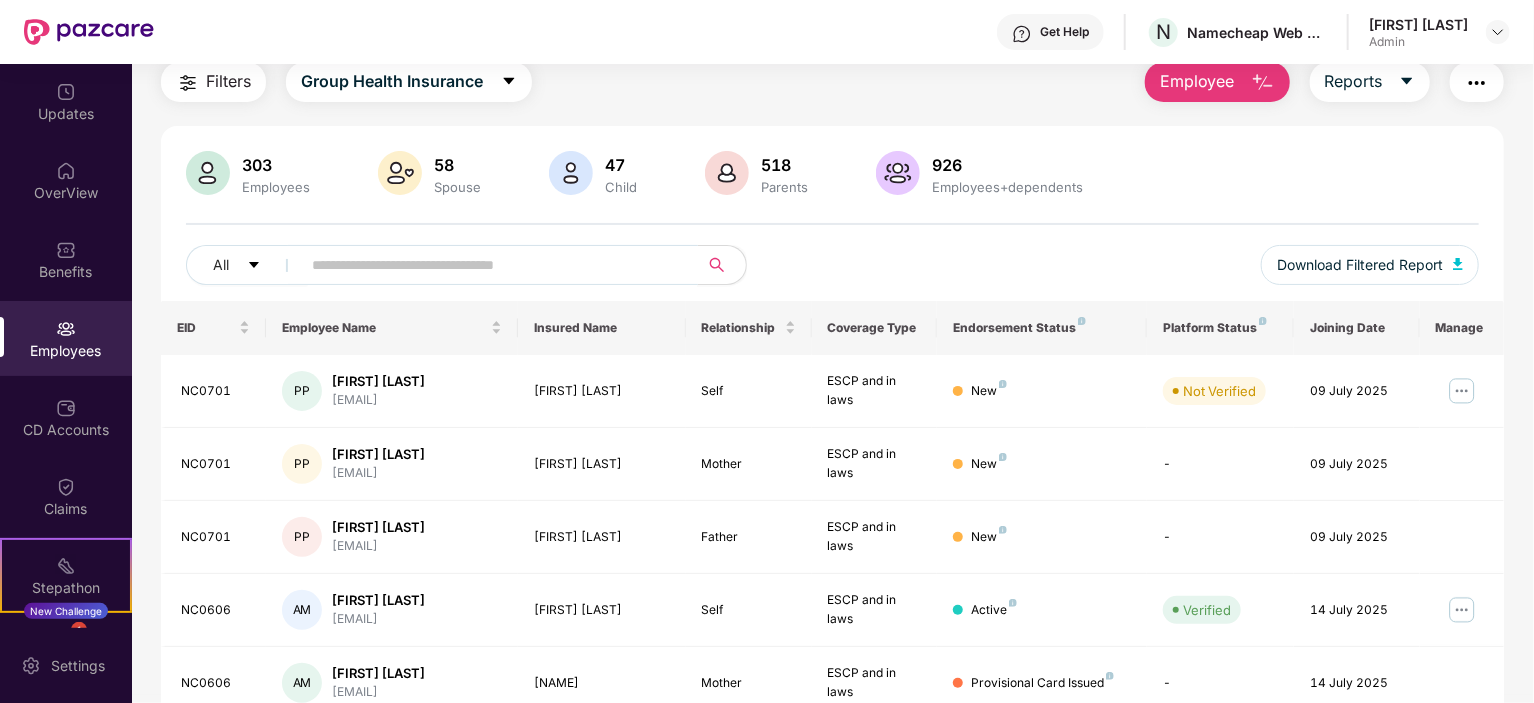 click at bounding box center [491, 265] 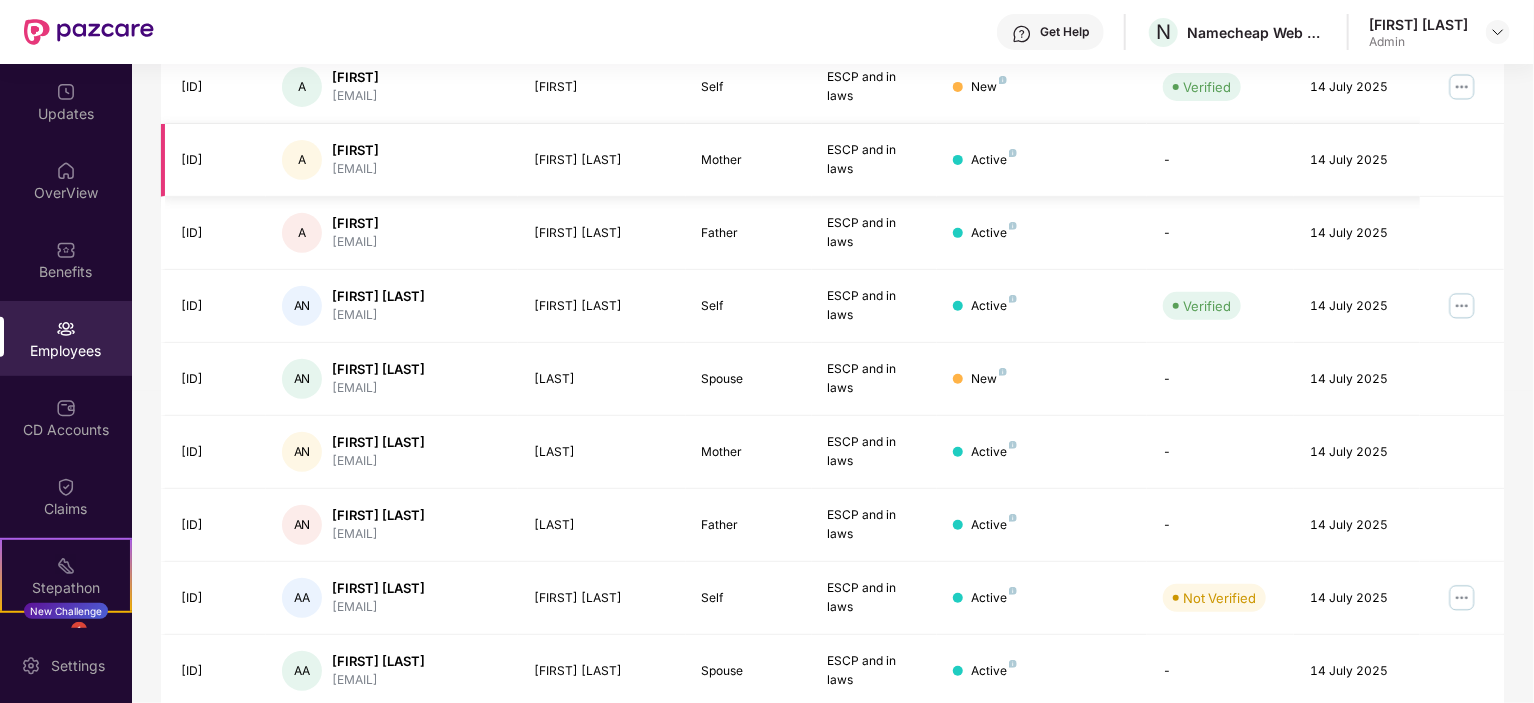 scroll, scrollTop: 523, scrollLeft: 0, axis: vertical 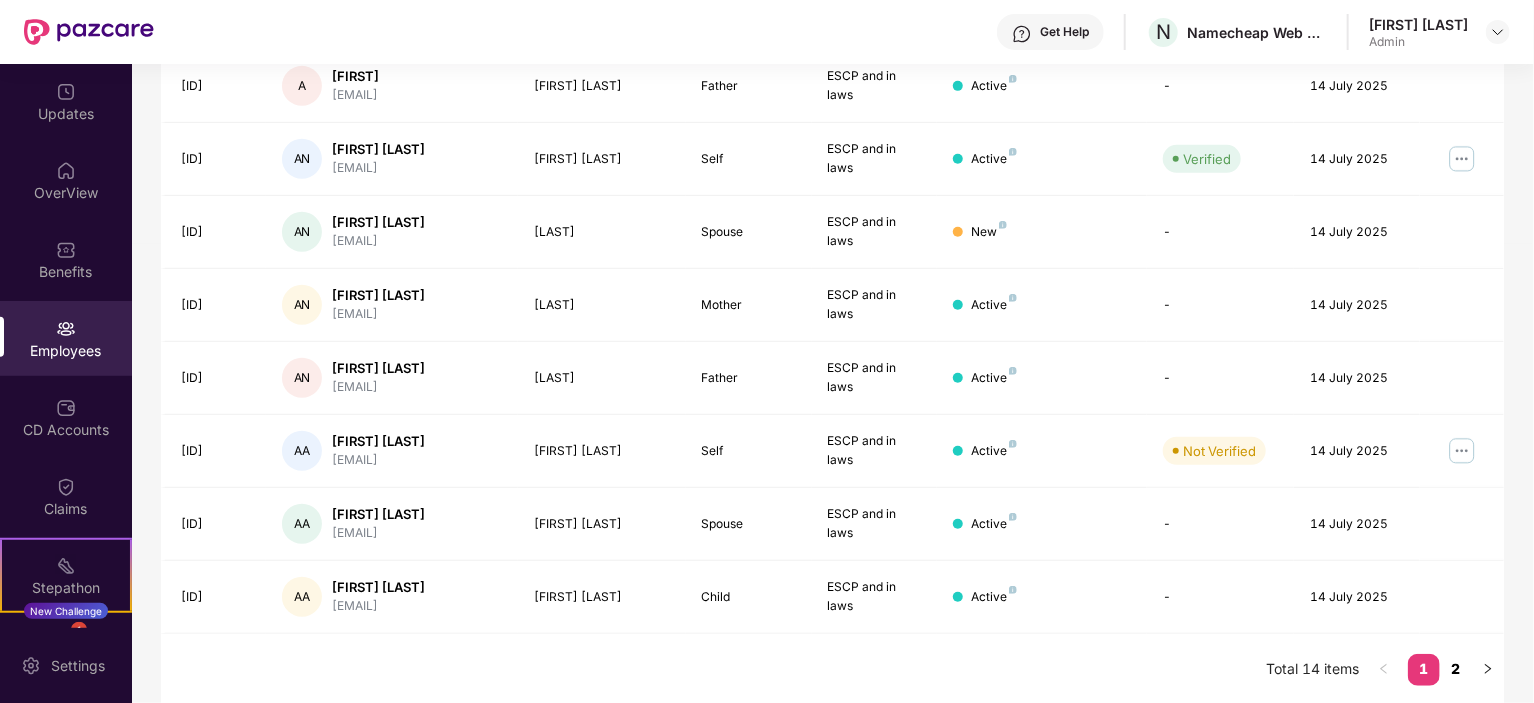 click on "2" at bounding box center [1456, 669] 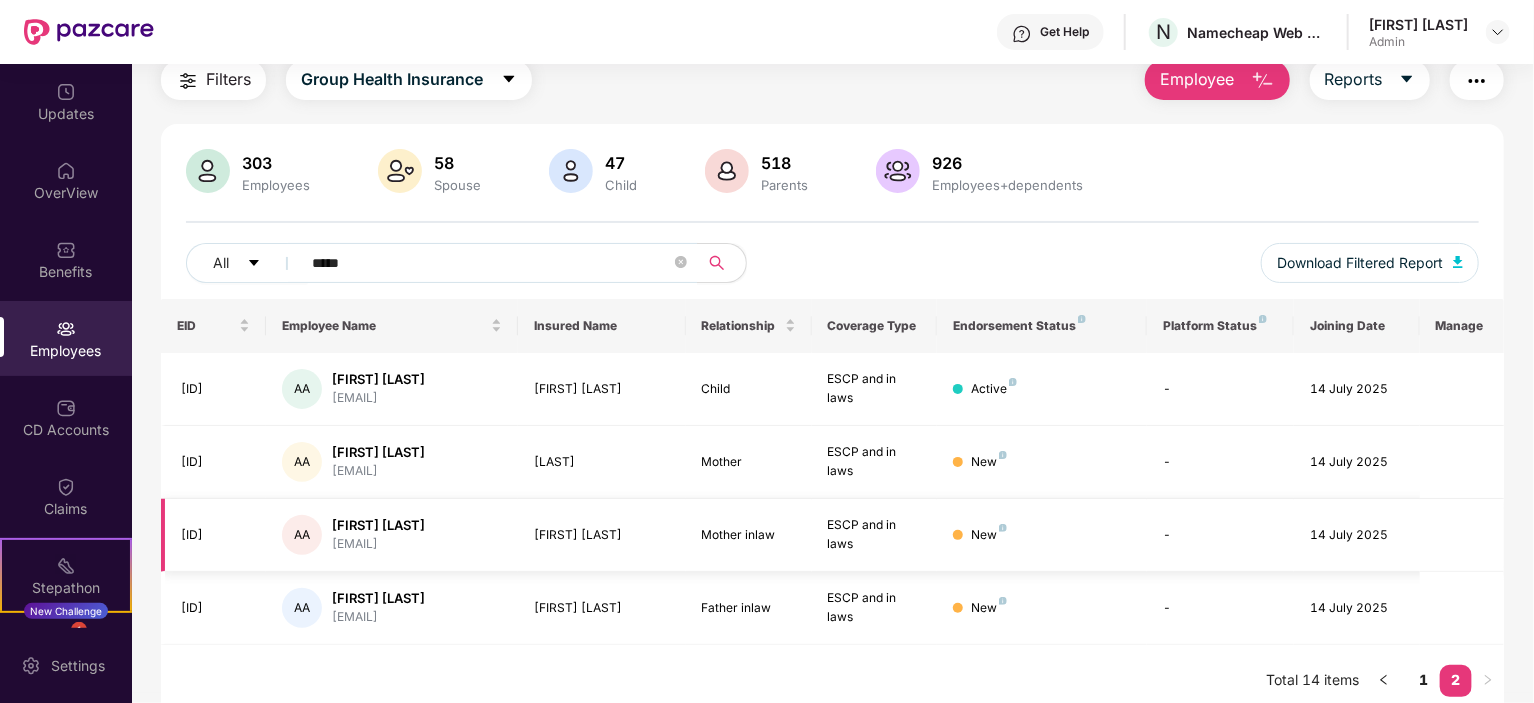 scroll, scrollTop: 86, scrollLeft: 0, axis: vertical 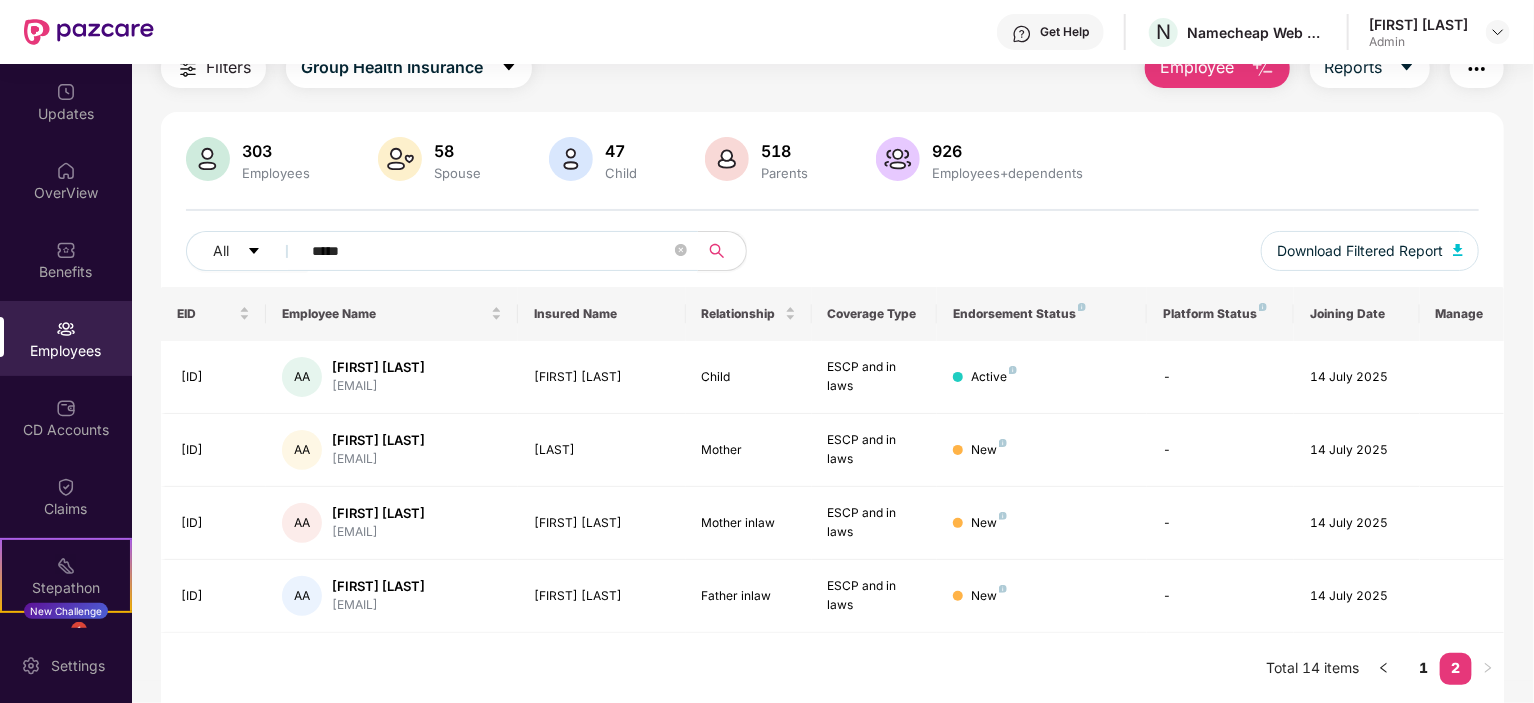 click on "*****" at bounding box center [491, 251] 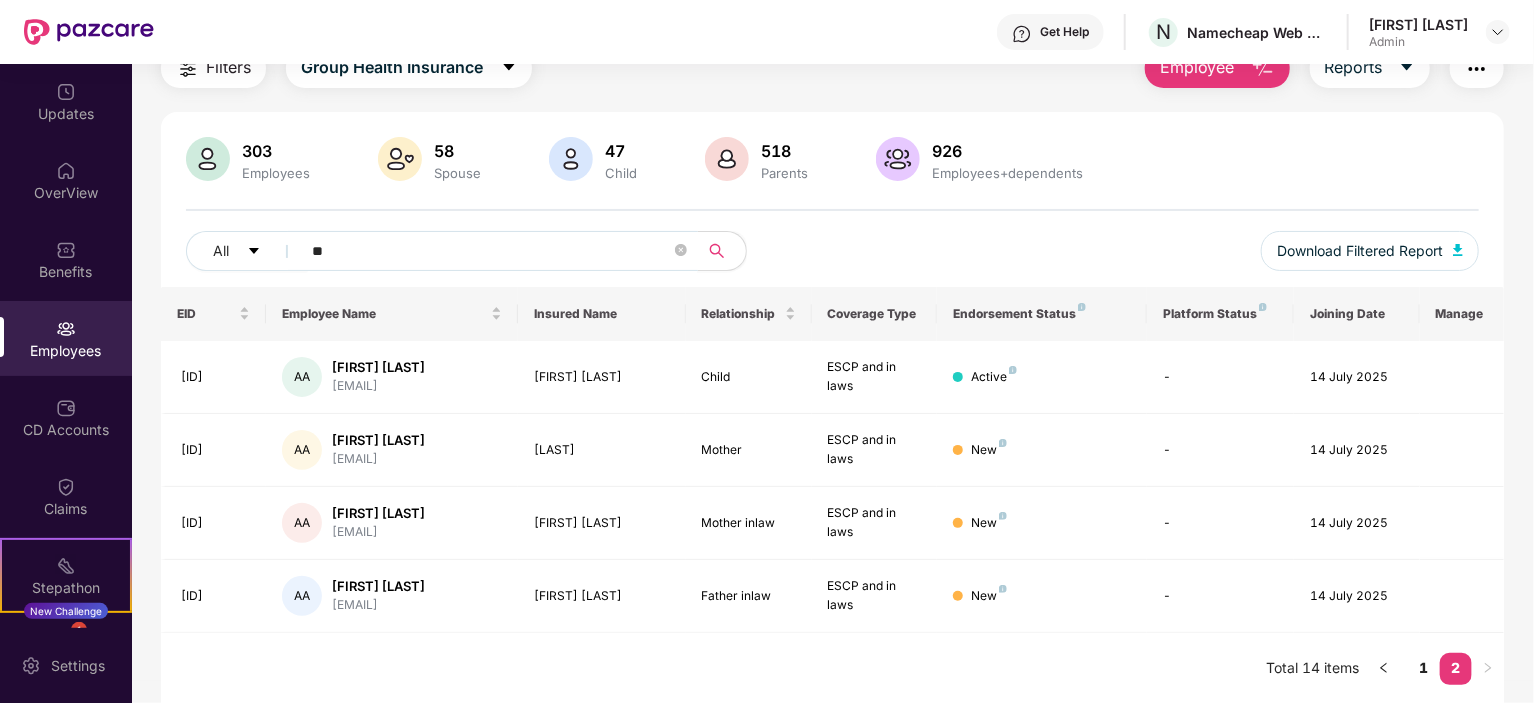 type on "*" 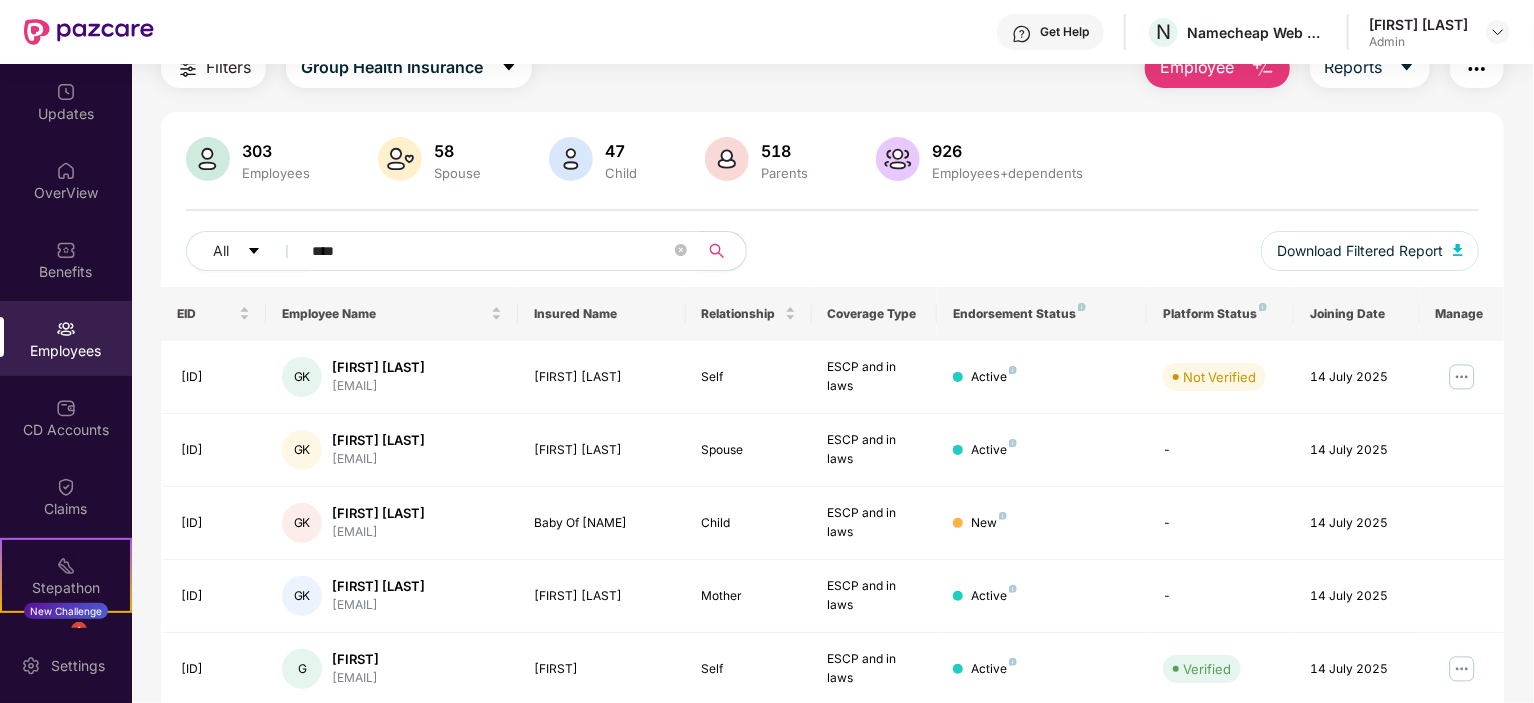 type on "*****" 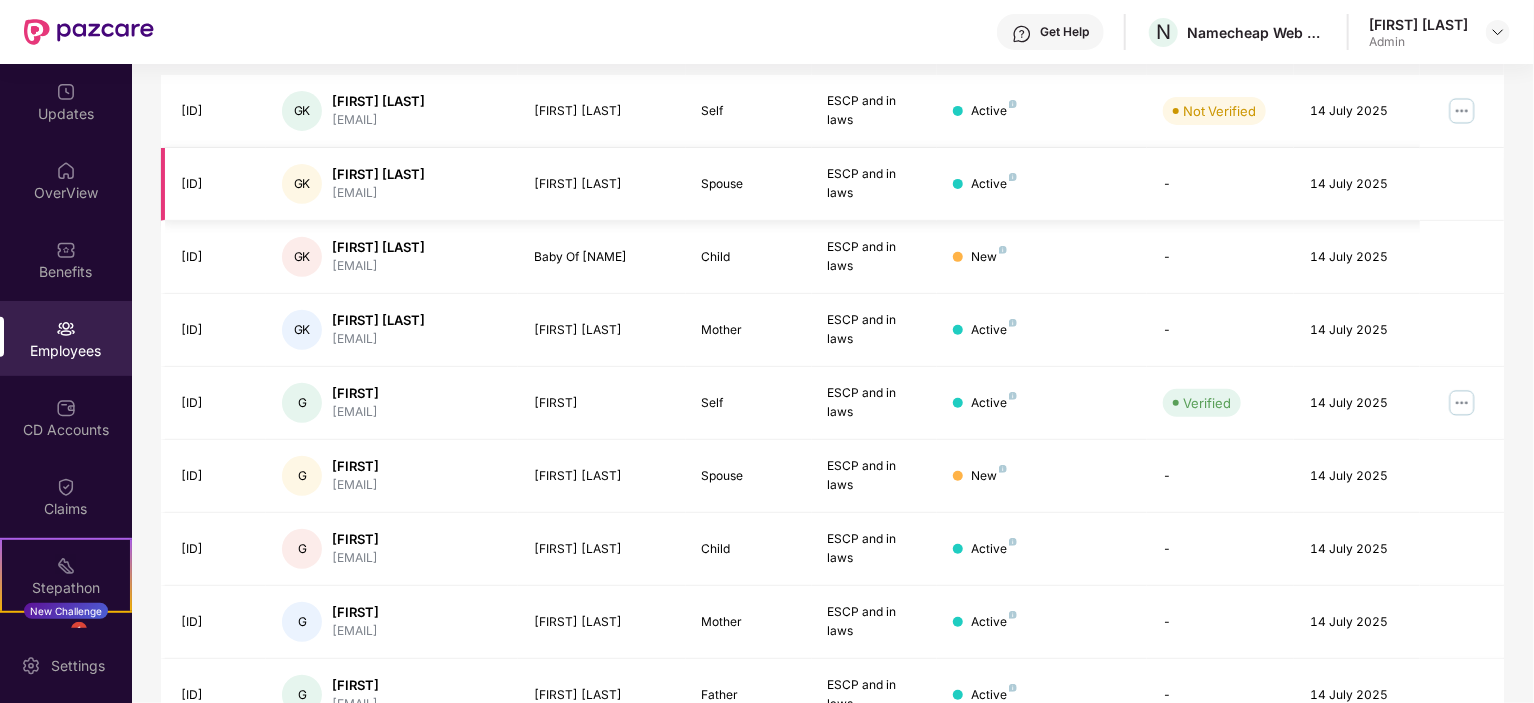 scroll, scrollTop: 0, scrollLeft: 0, axis: both 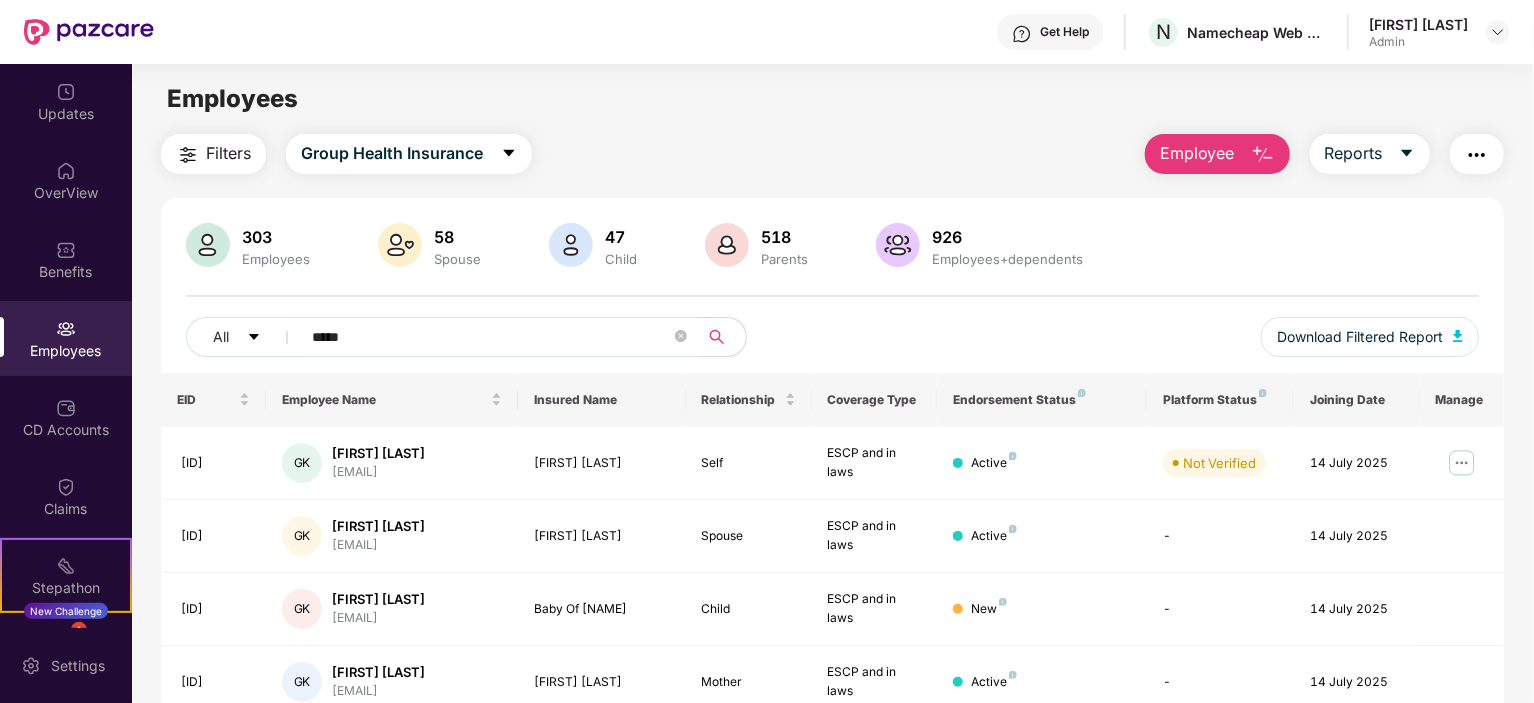 drag, startPoint x: 377, startPoint y: 331, endPoint x: 304, endPoint y: 331, distance: 73 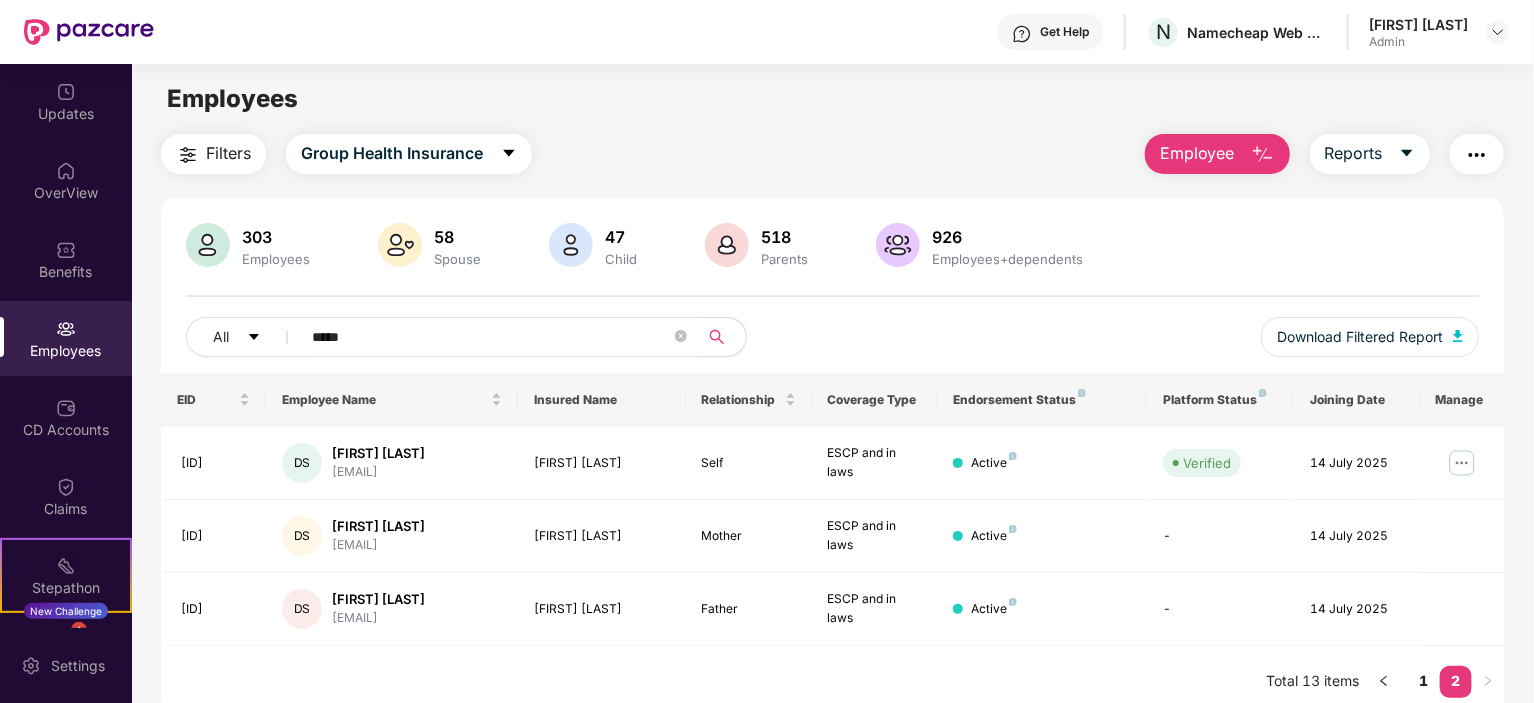click on "*****" at bounding box center [491, 337] 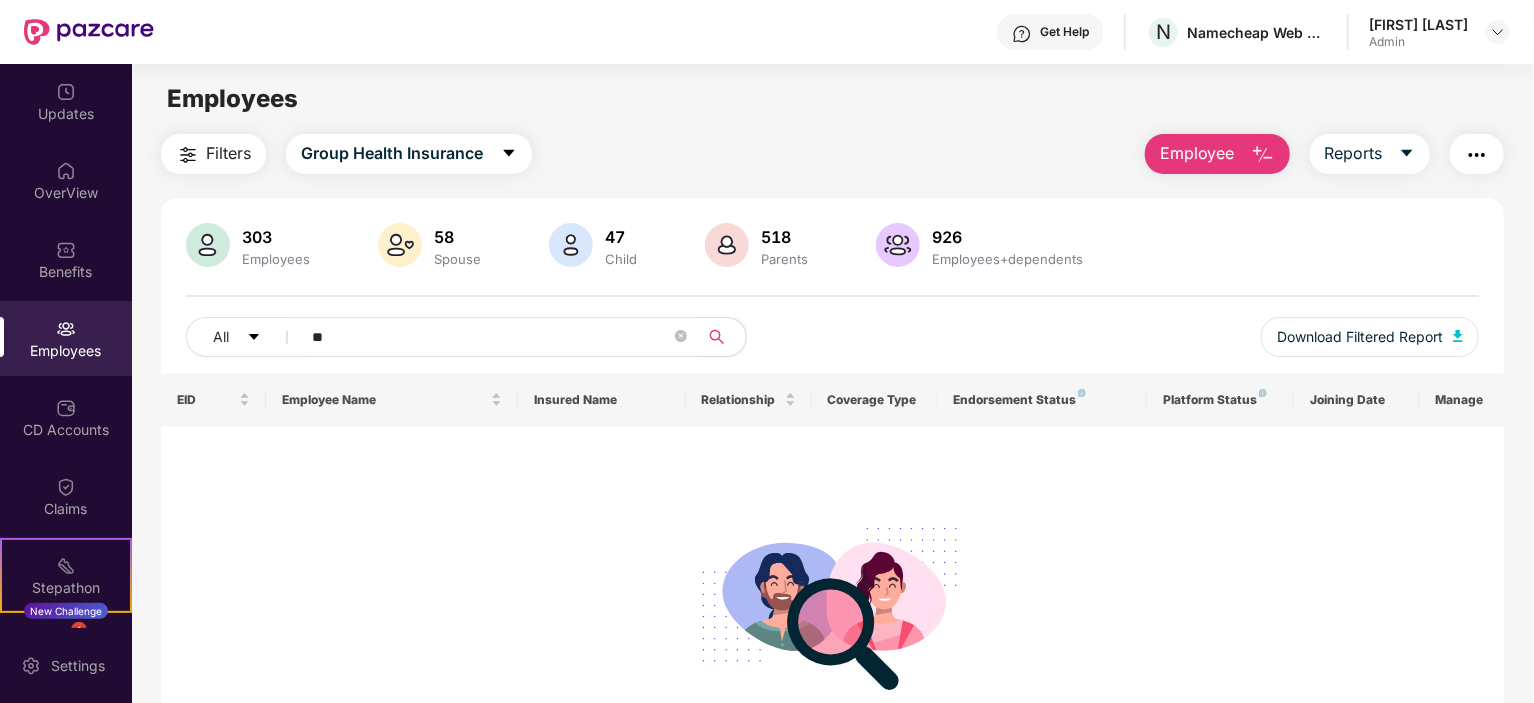 type on "*" 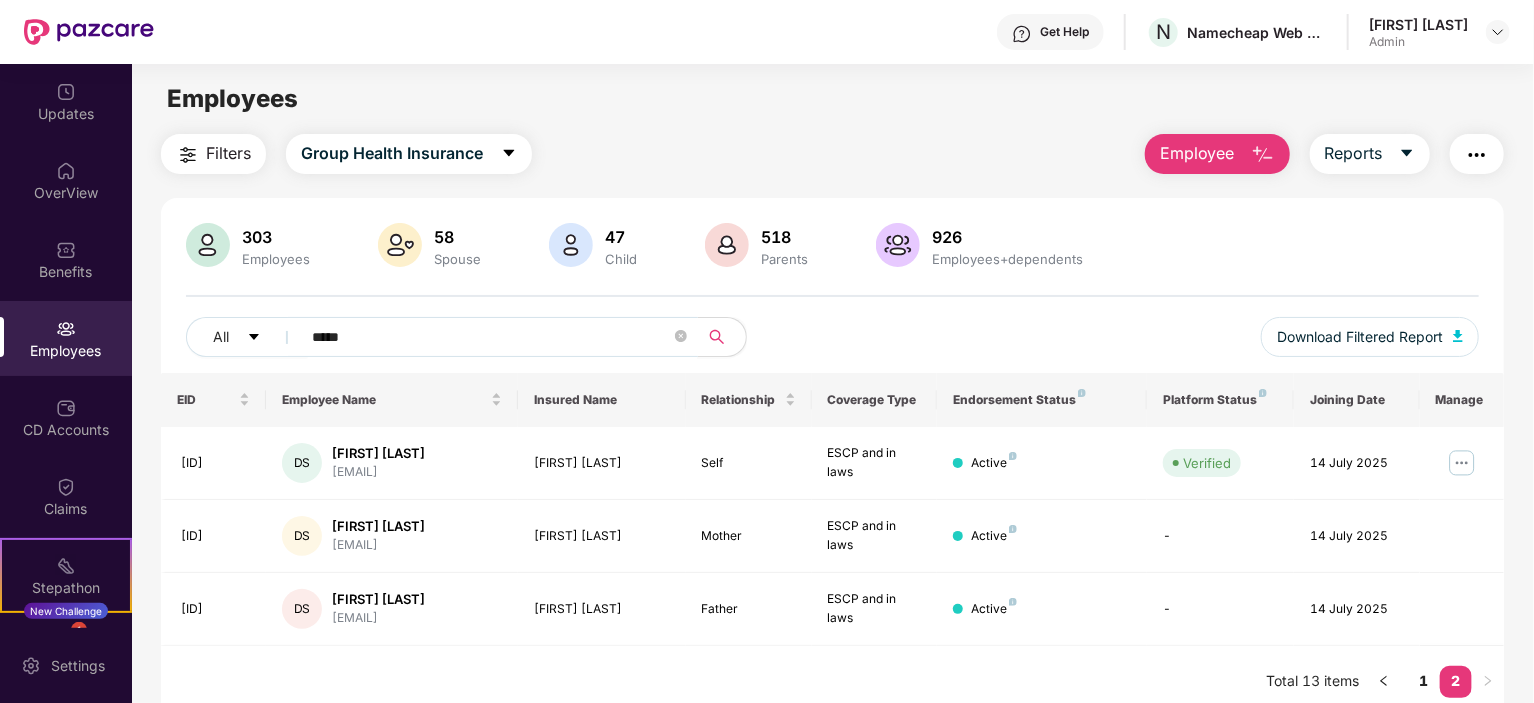 type on "*****" 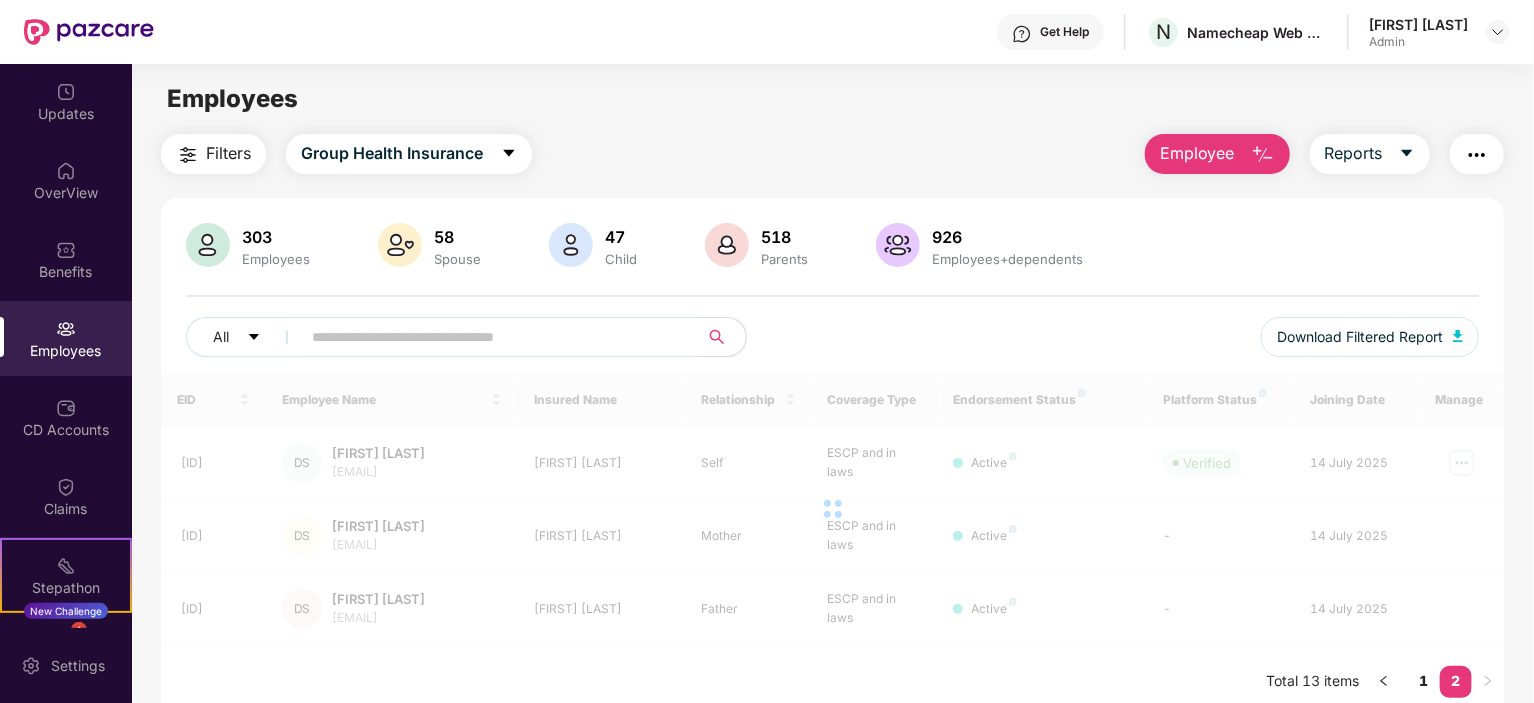 paste on "******" 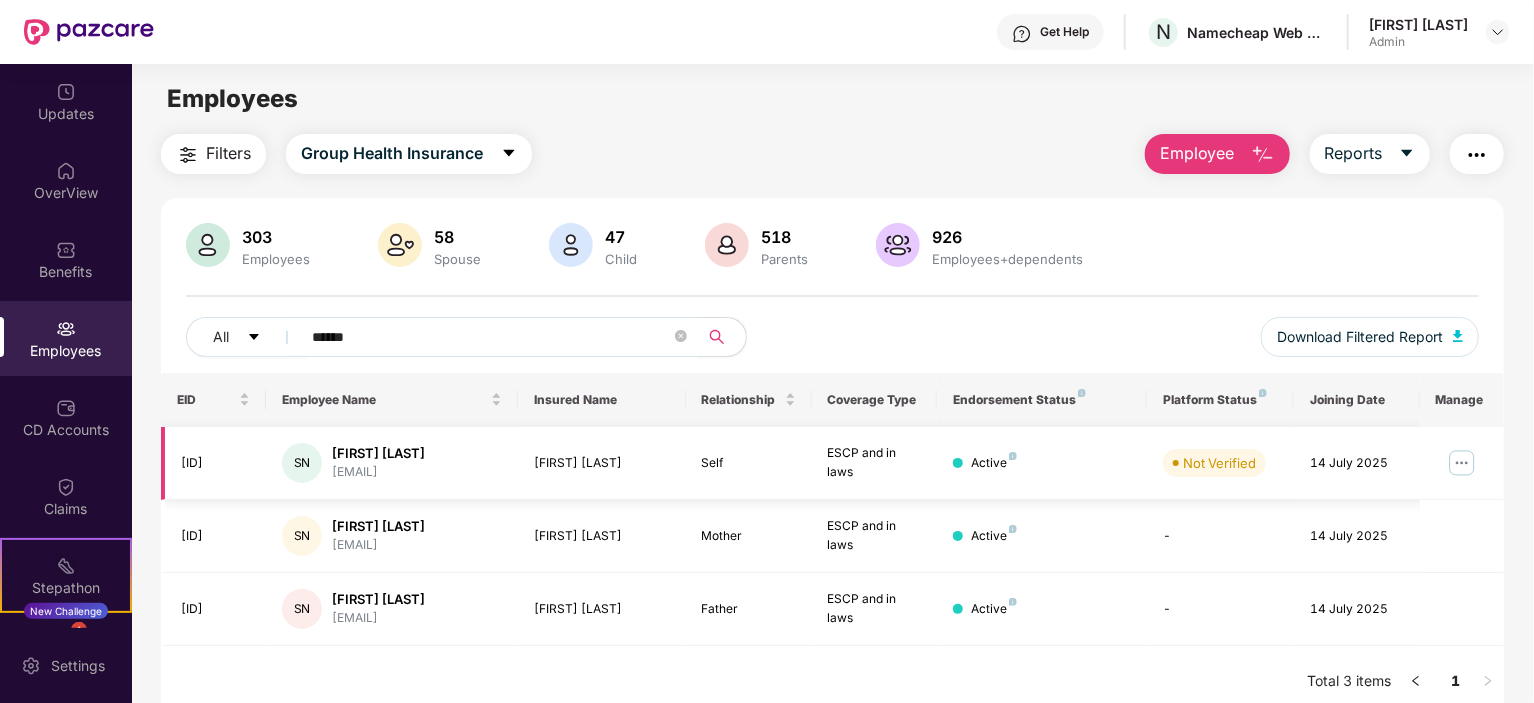 type on "******" 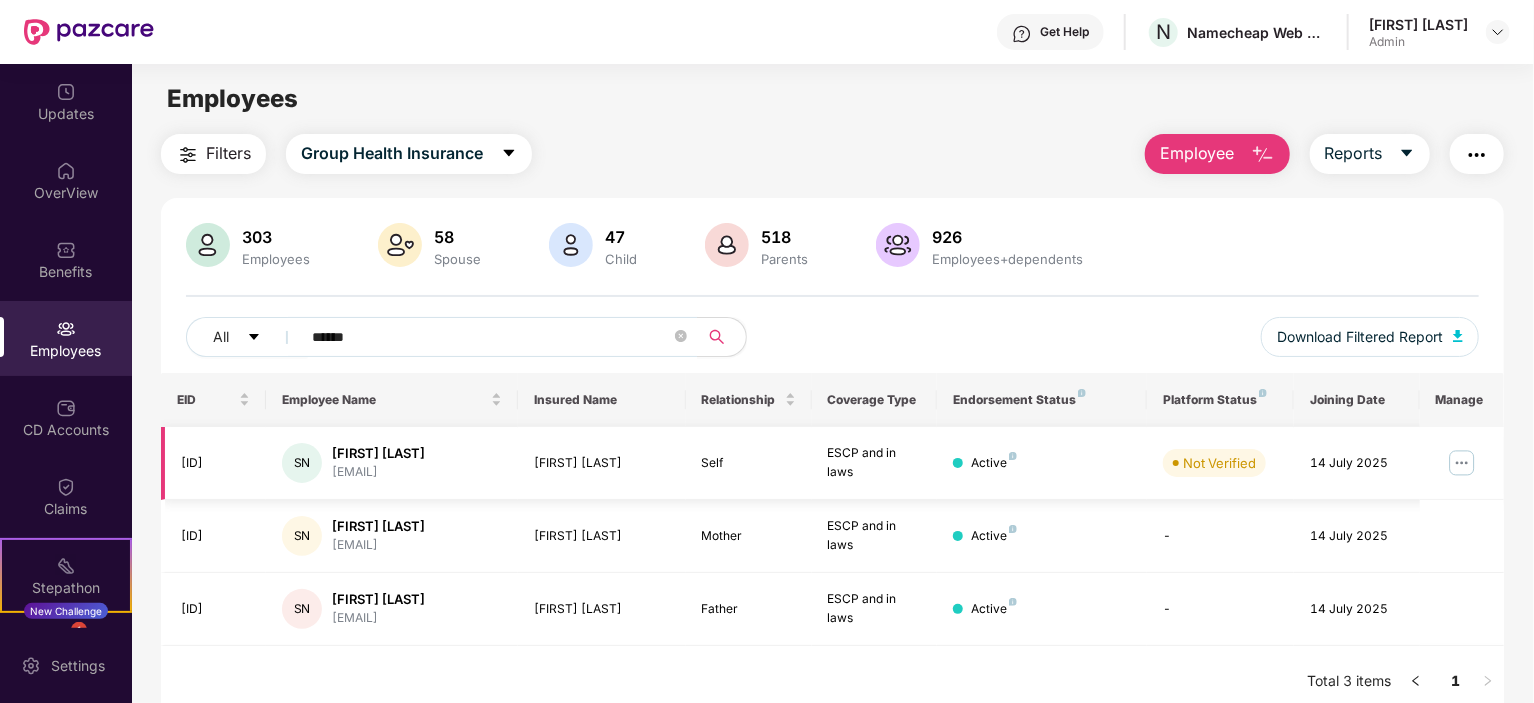click on "[FIRST] [LAST]" at bounding box center (378, 453) 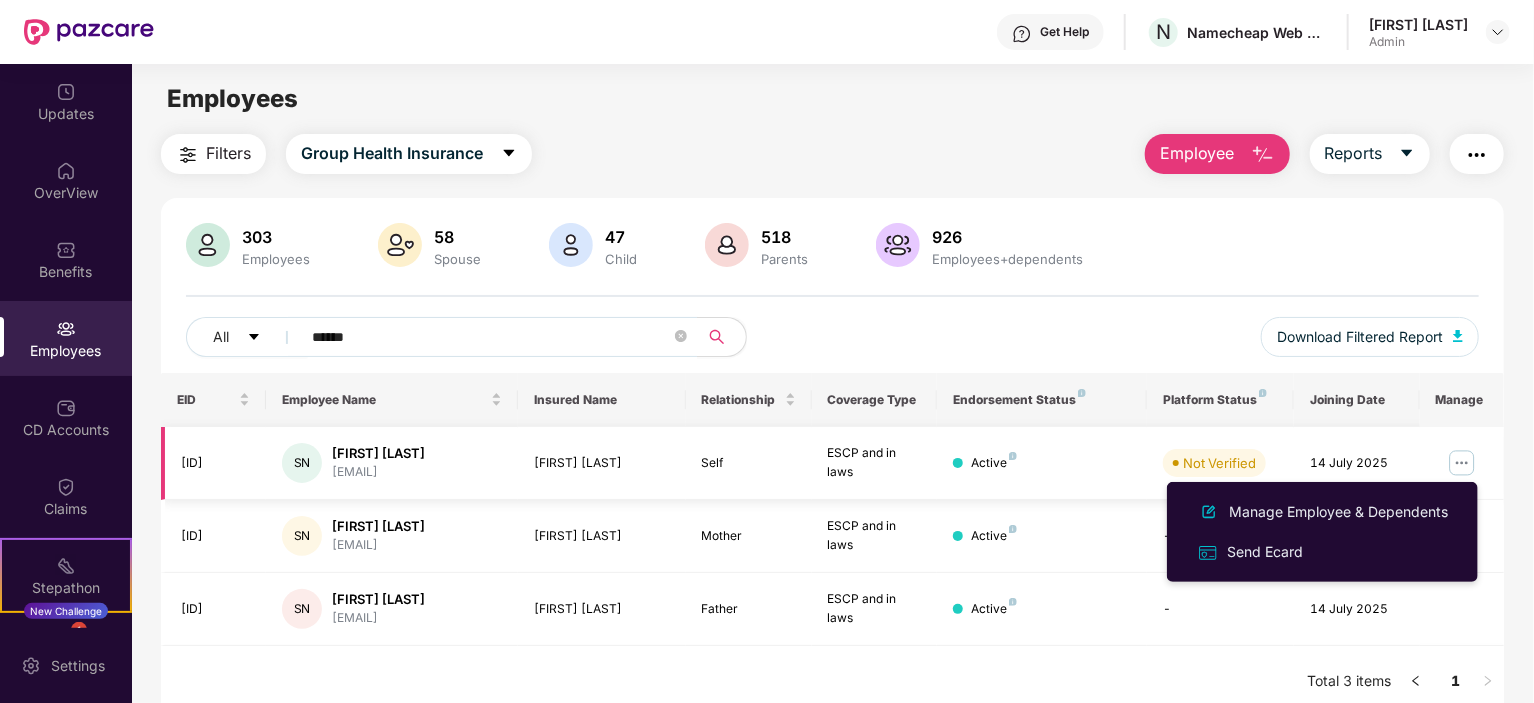 click on "[ID]" at bounding box center (213, 463) 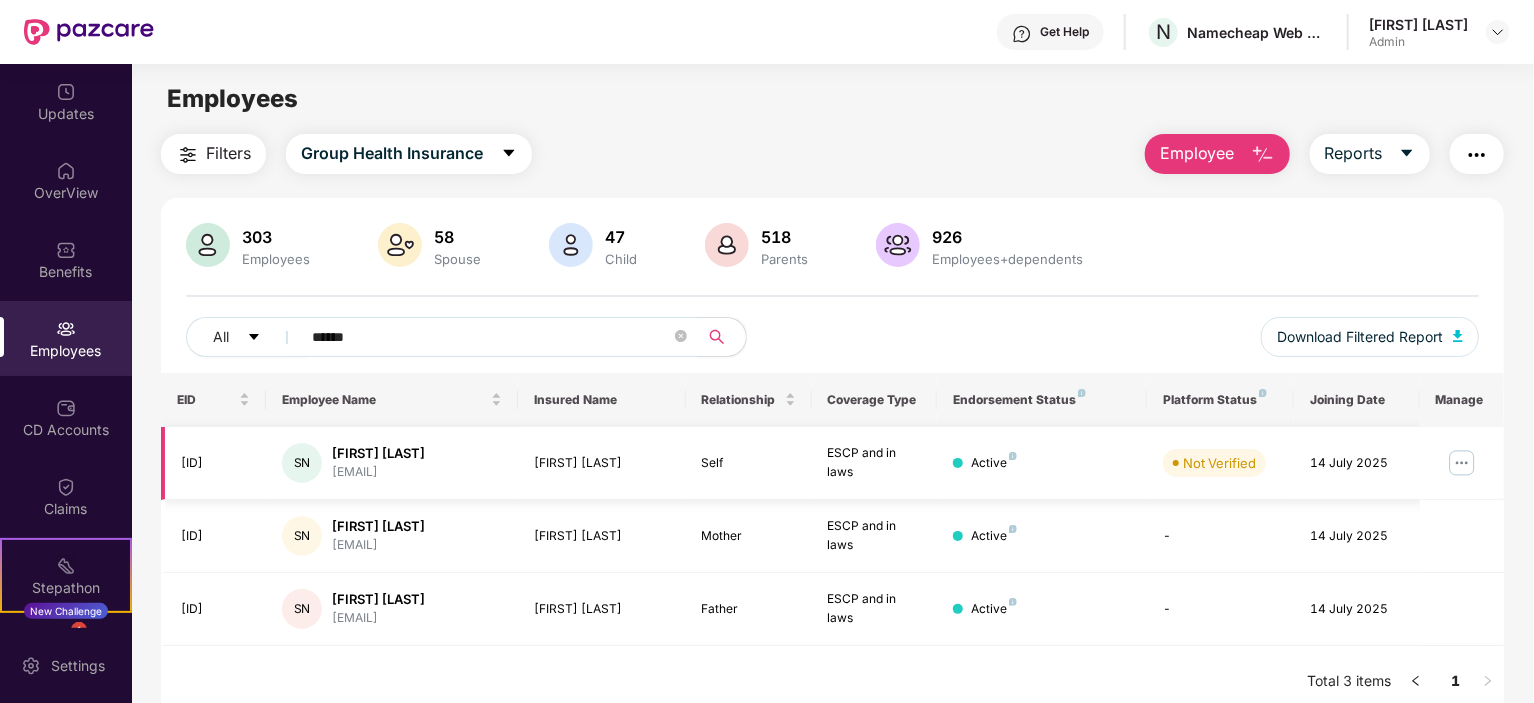 click on "[ID]" at bounding box center (213, 463) 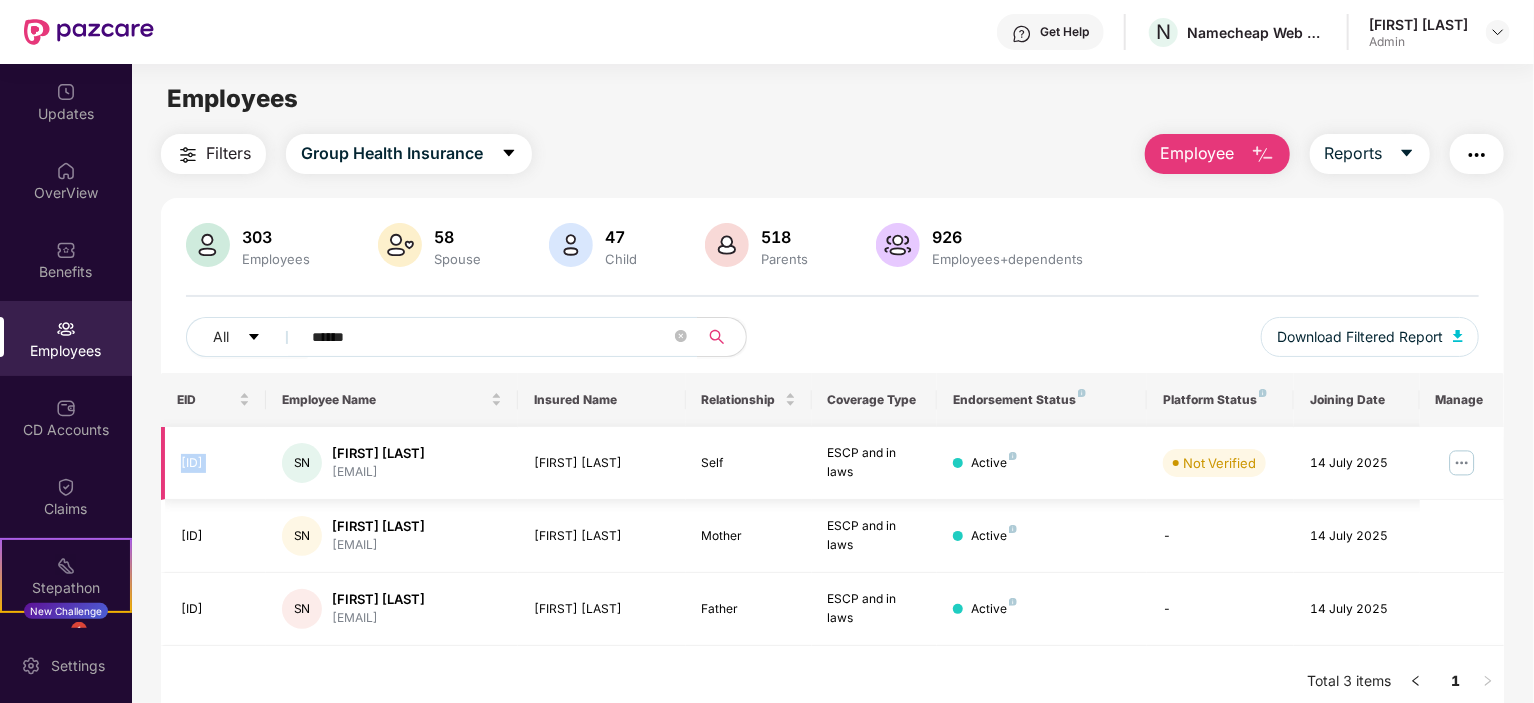 click on "[ID]" at bounding box center (213, 463) 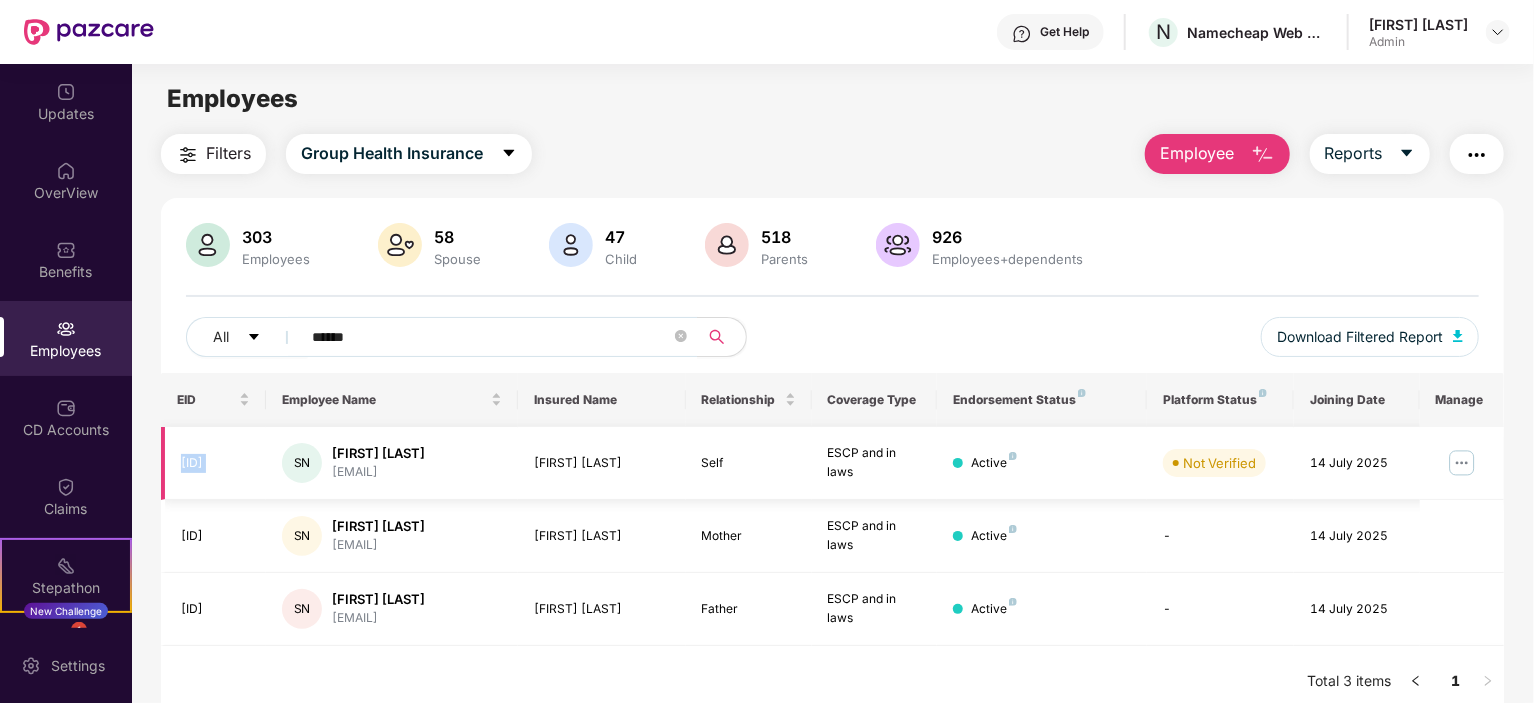click at bounding box center [1462, 463] 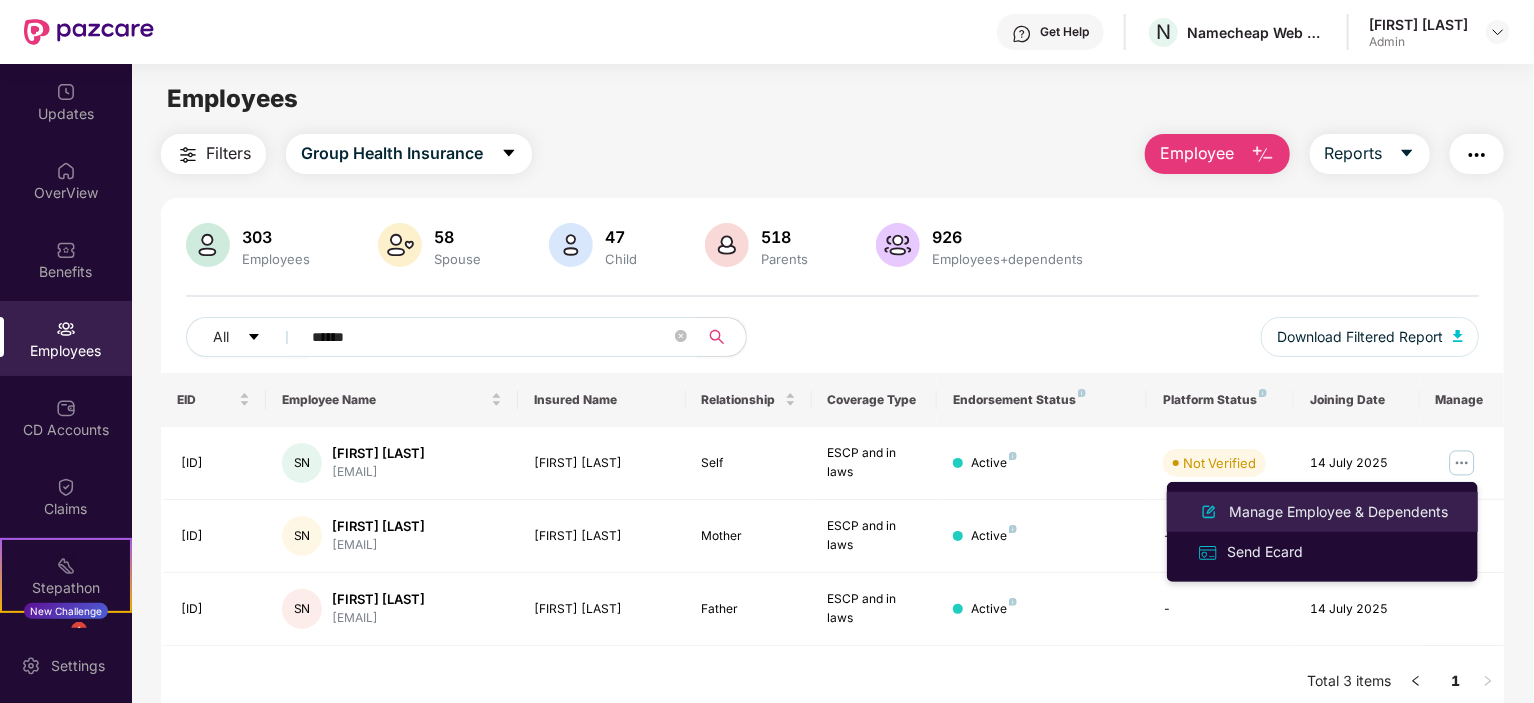 click on "Manage Employee & Dependents" at bounding box center [1338, 512] 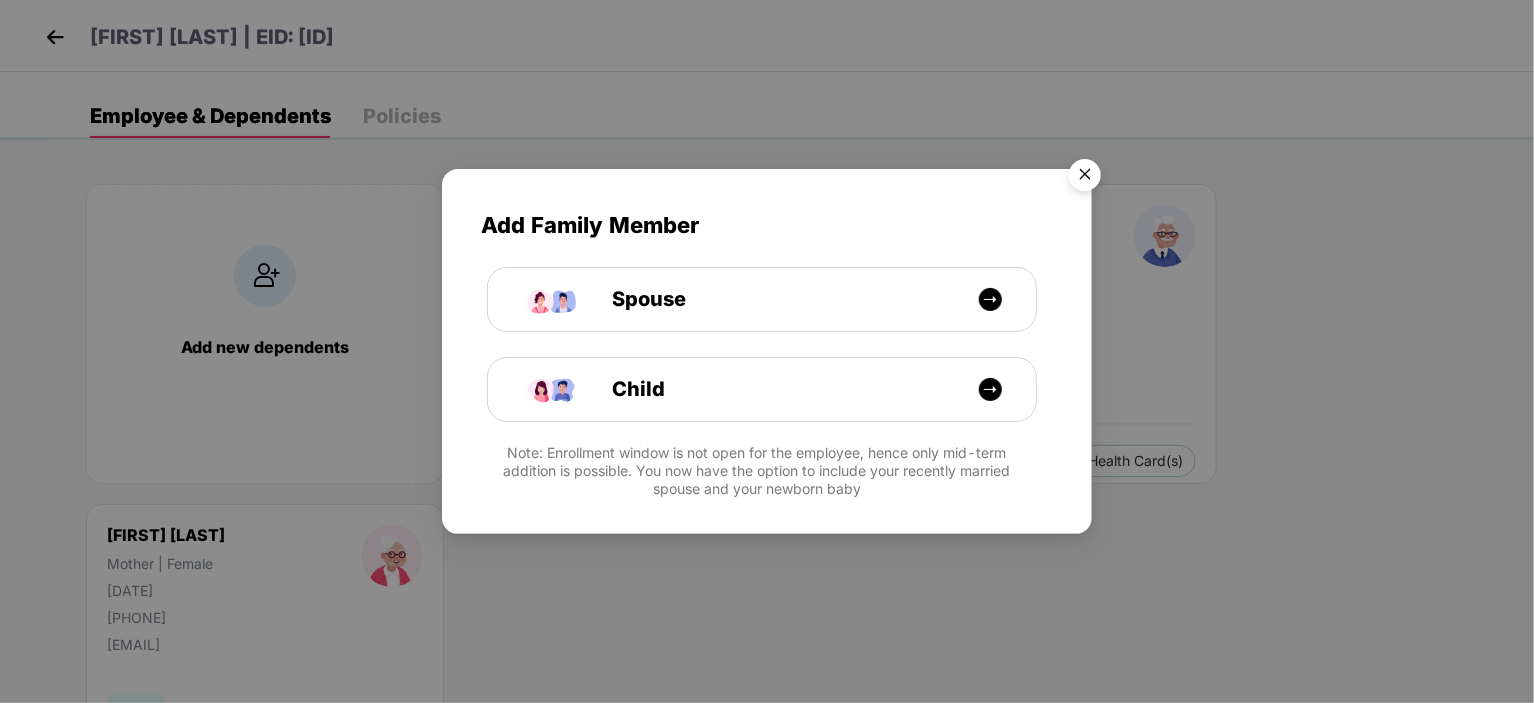 click at bounding box center (1085, 178) 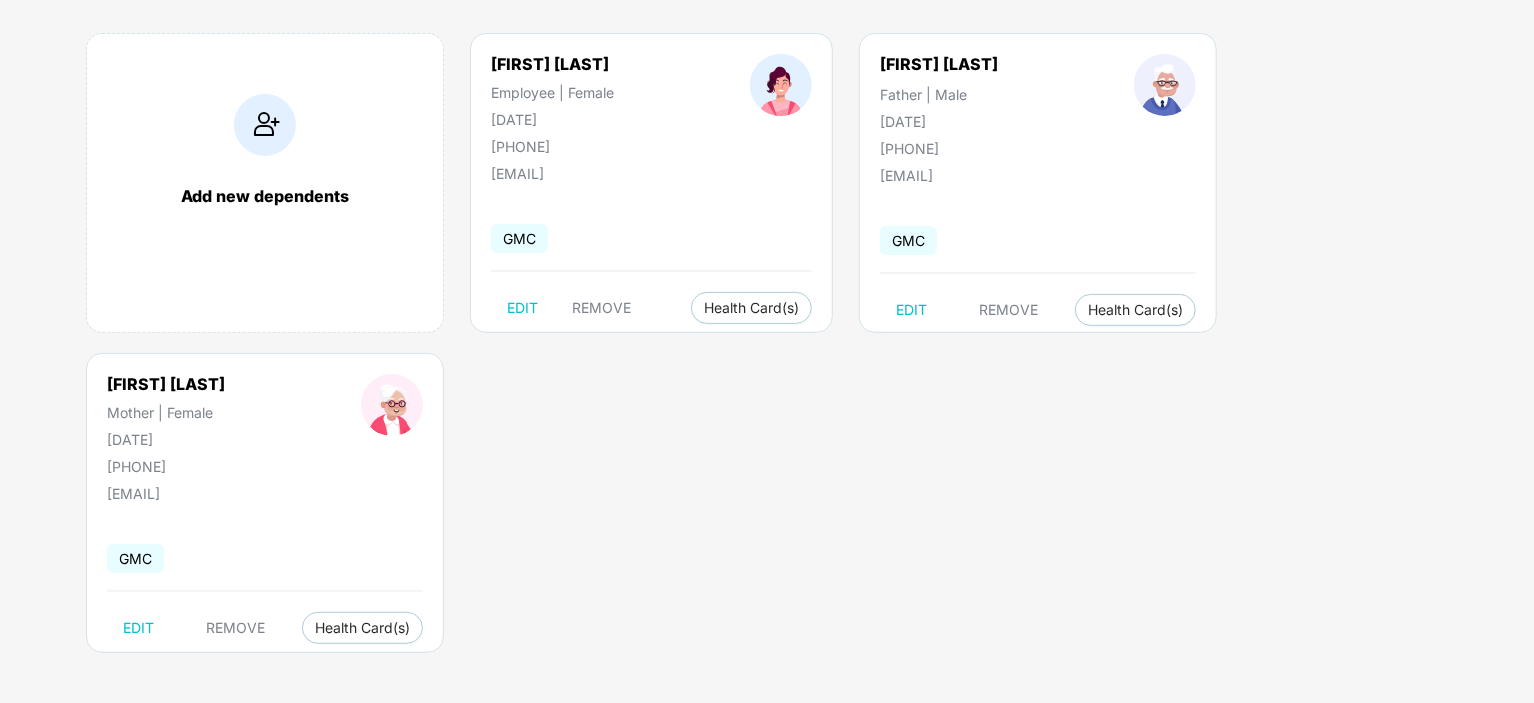 scroll, scrollTop: 0, scrollLeft: 0, axis: both 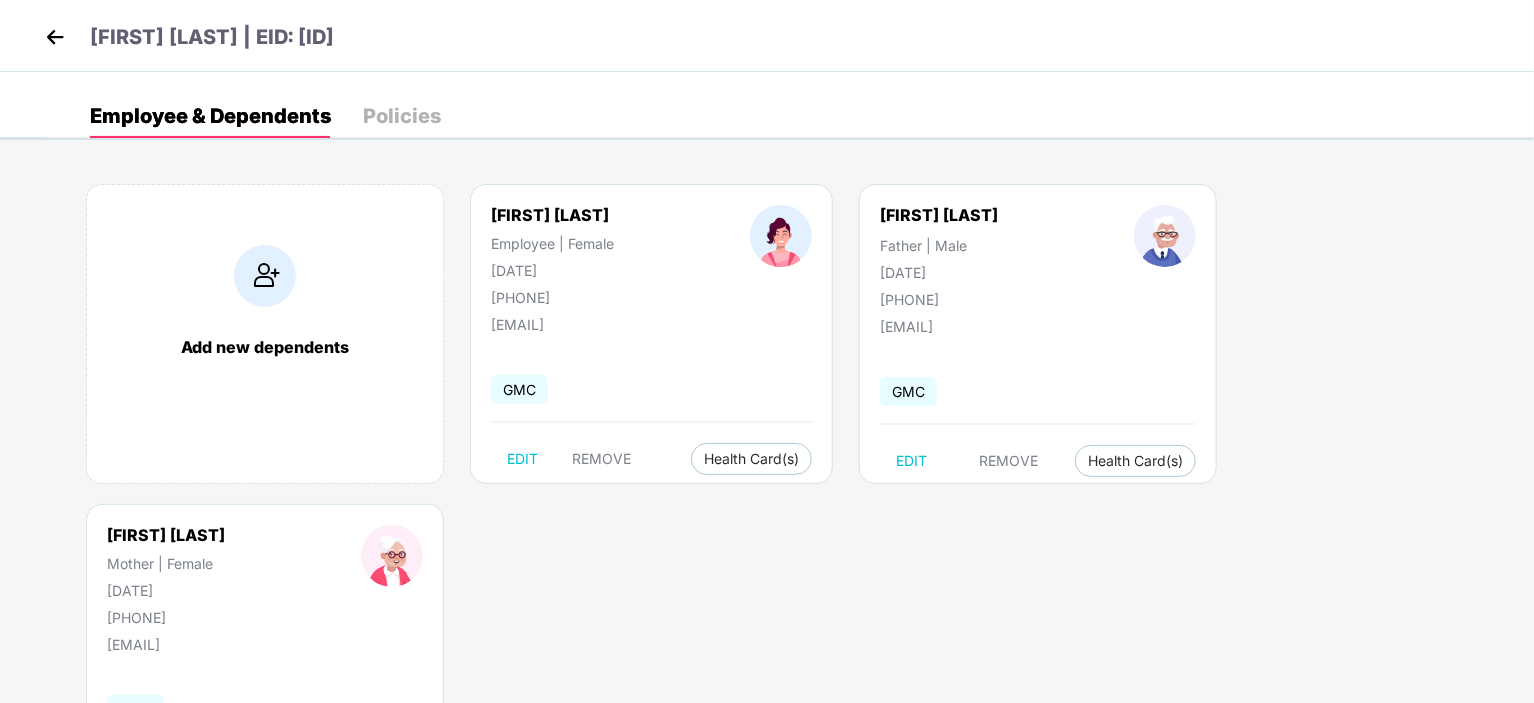click at bounding box center (55, 37) 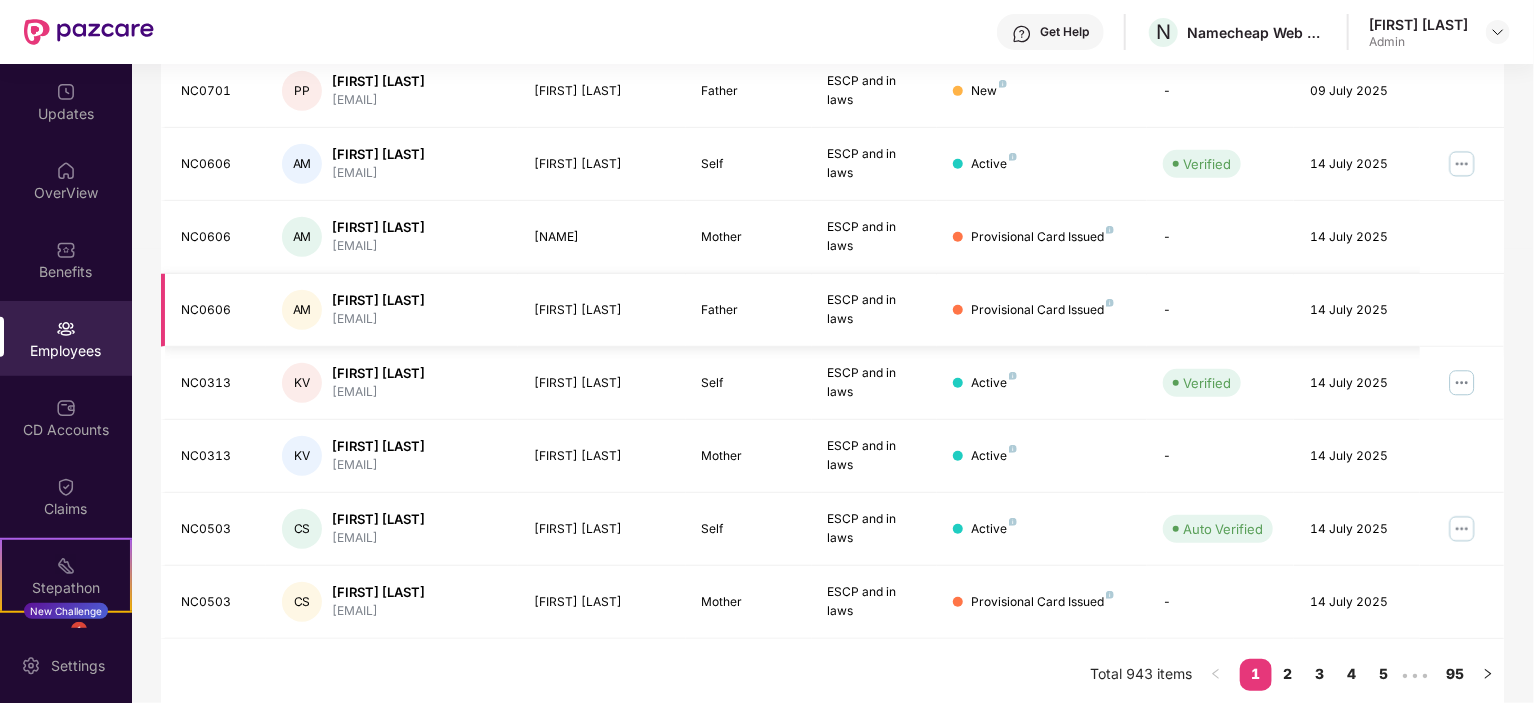 scroll, scrollTop: 520, scrollLeft: 0, axis: vertical 